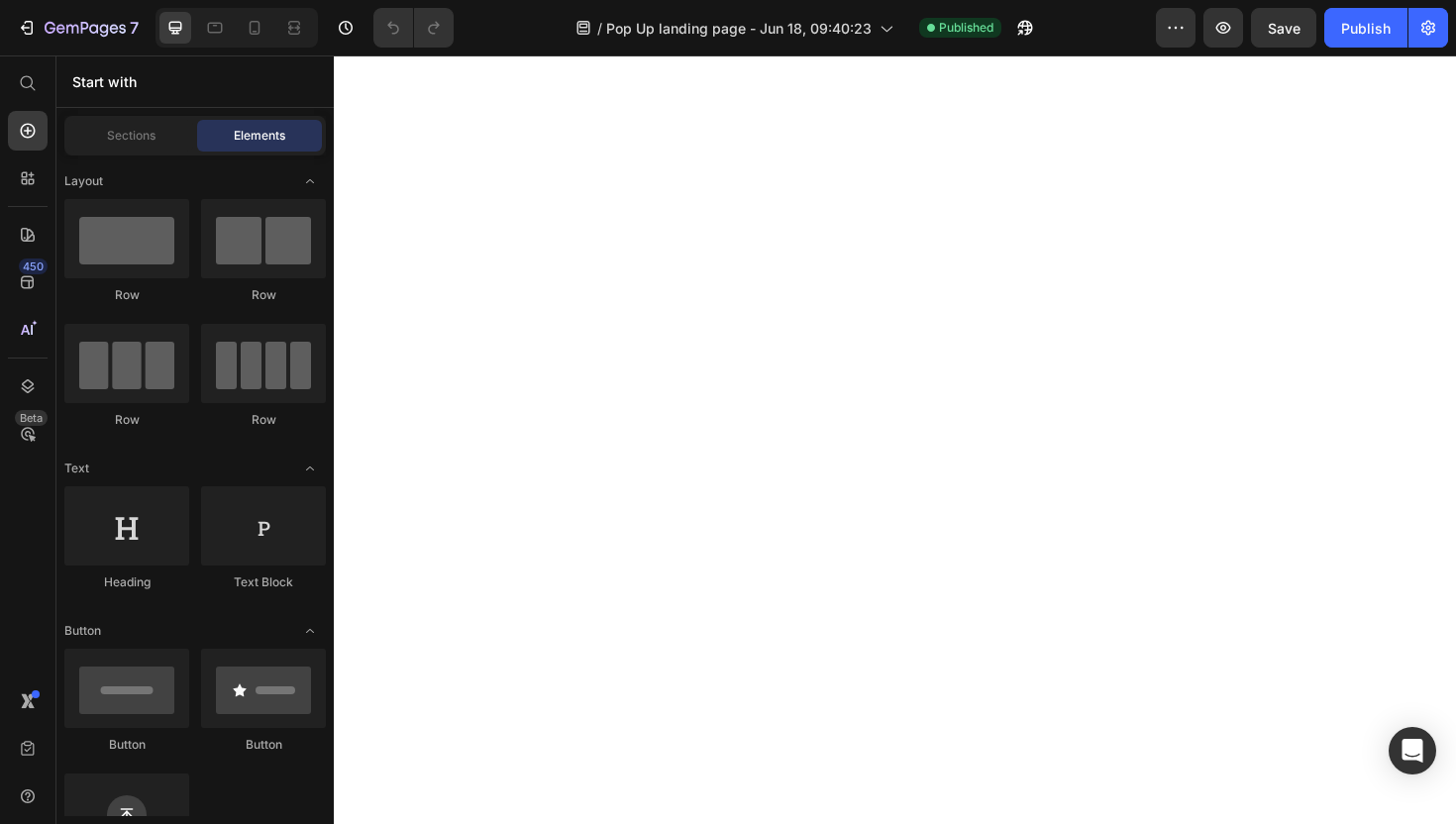 scroll, scrollTop: 0, scrollLeft: 0, axis: both 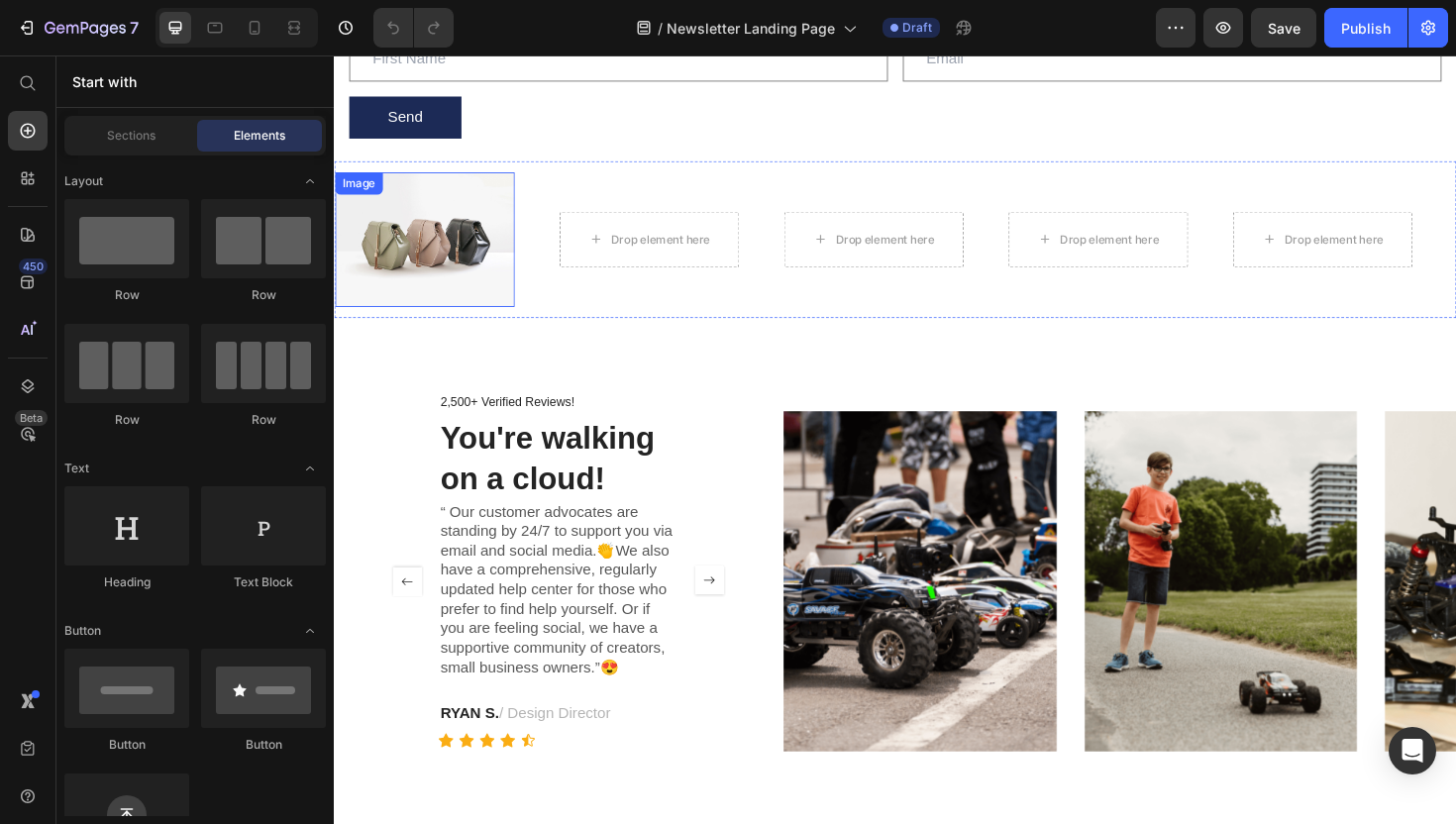 click at bounding box center (430, 251) 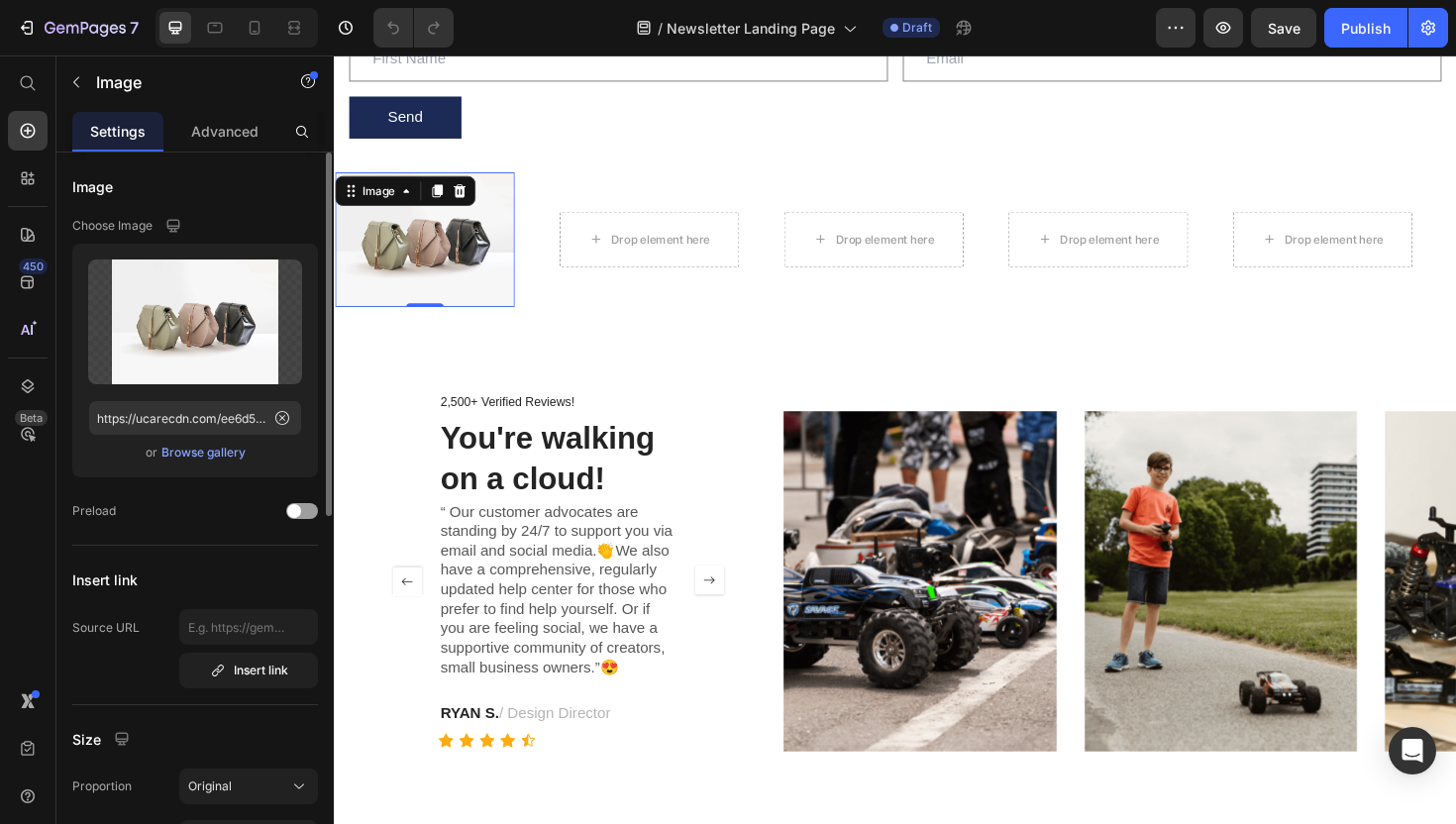 click on "Browse gallery" at bounding box center (203, 453) 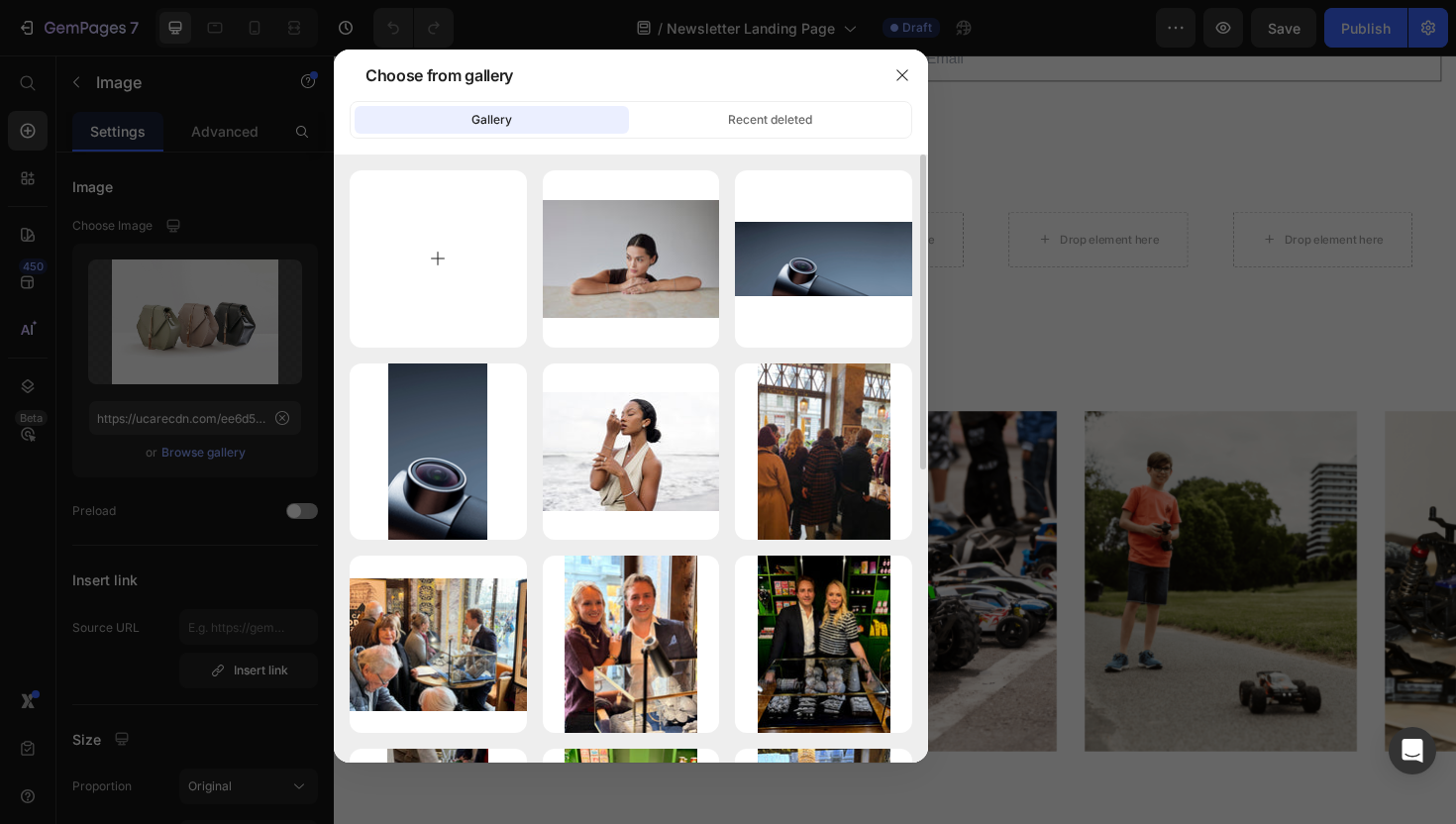 click at bounding box center (438, 258) 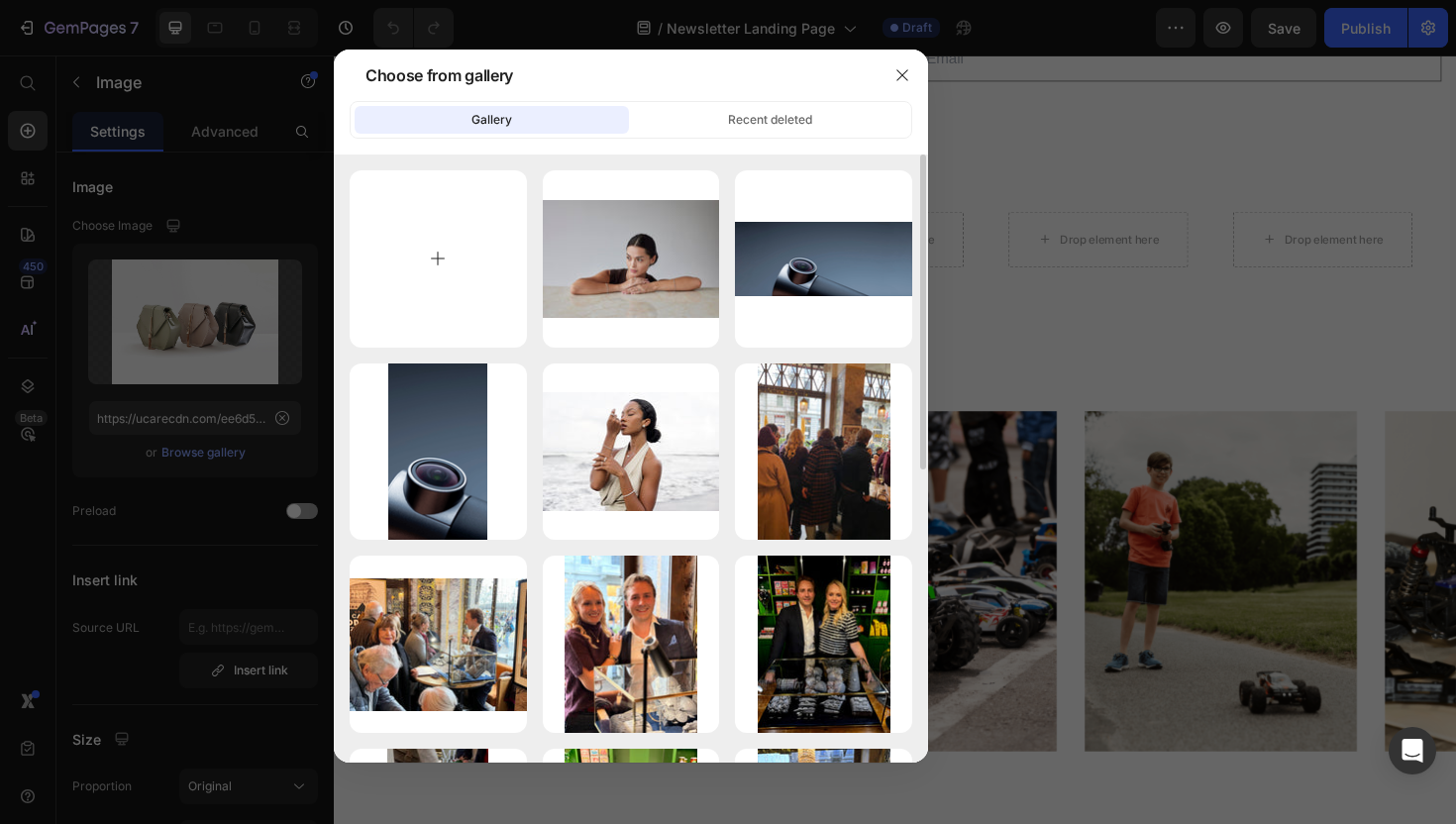 type on "C:\fakepath\IMG_2937 2.HEIC" 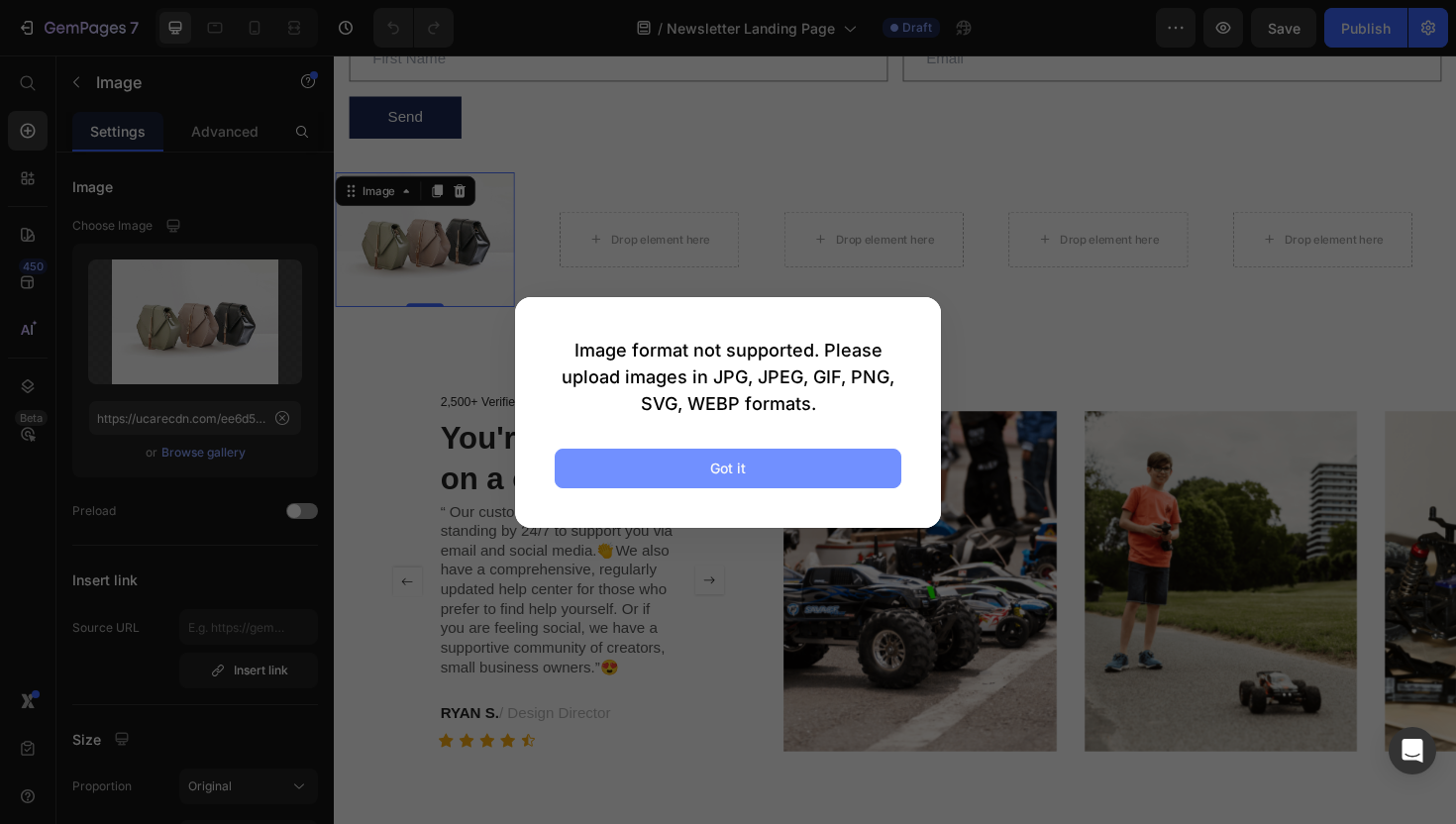 click on "Got it" at bounding box center (728, 468) 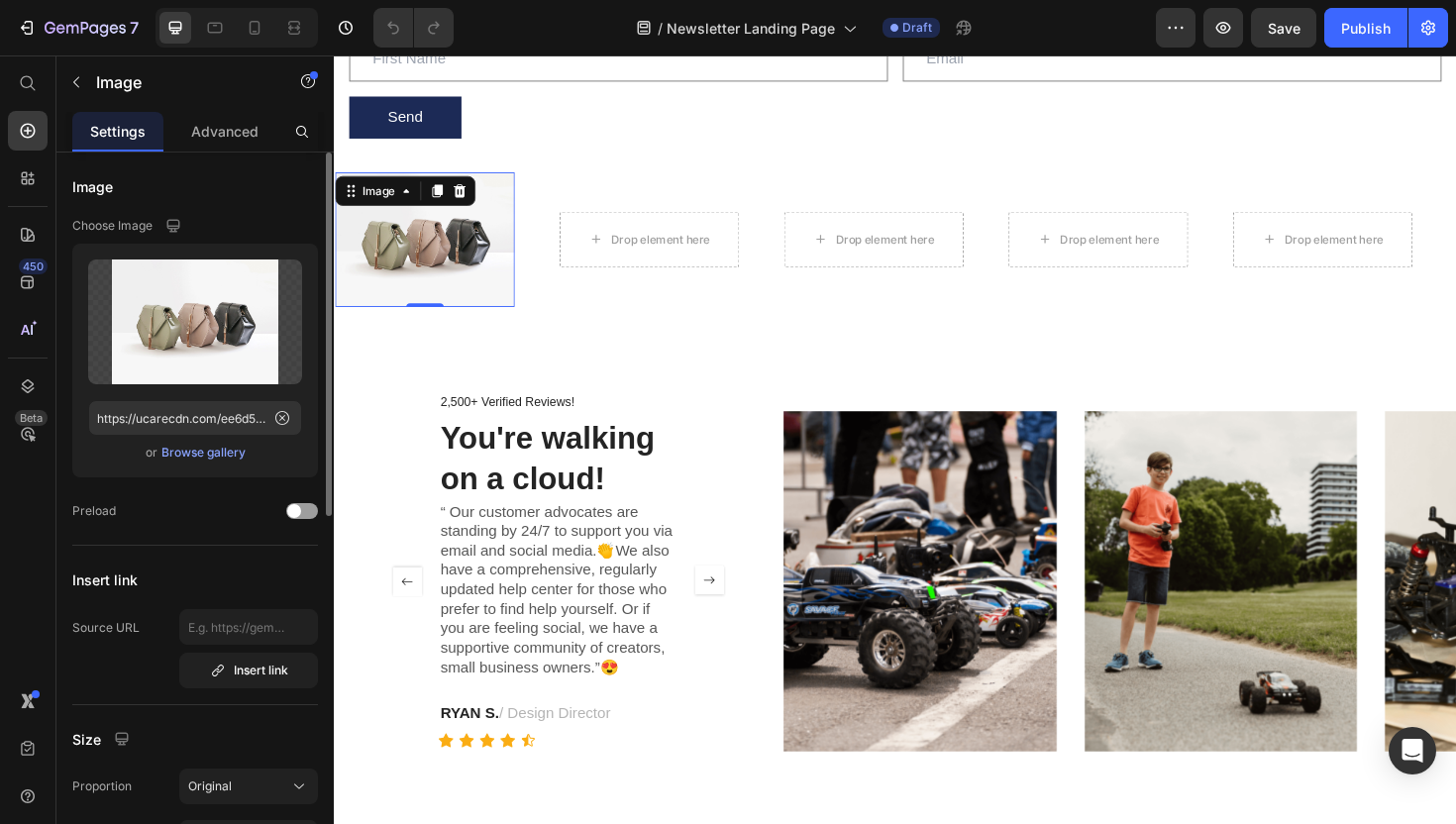 click on "Browse gallery" at bounding box center (203, 453) 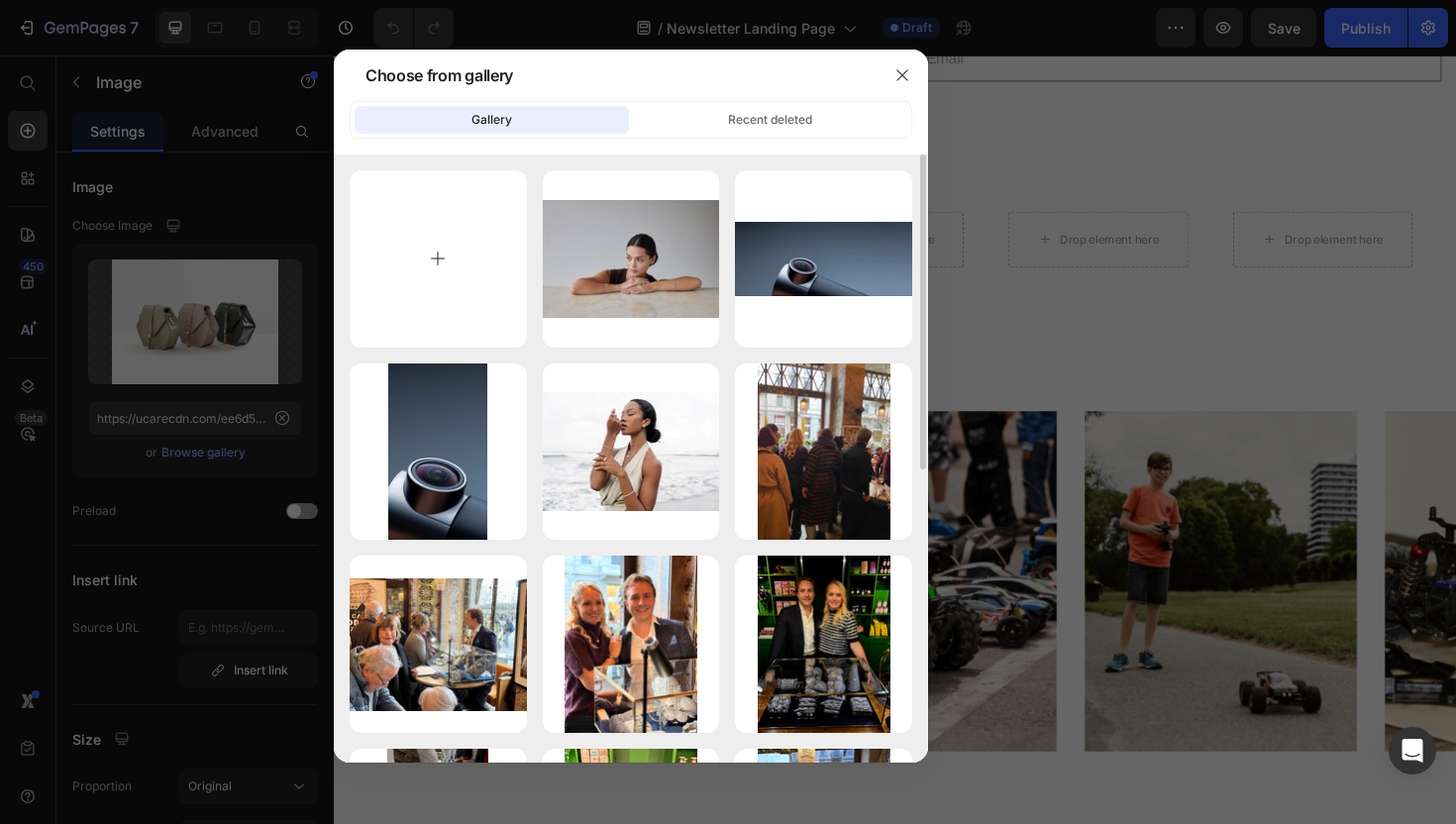 click at bounding box center (438, 258) 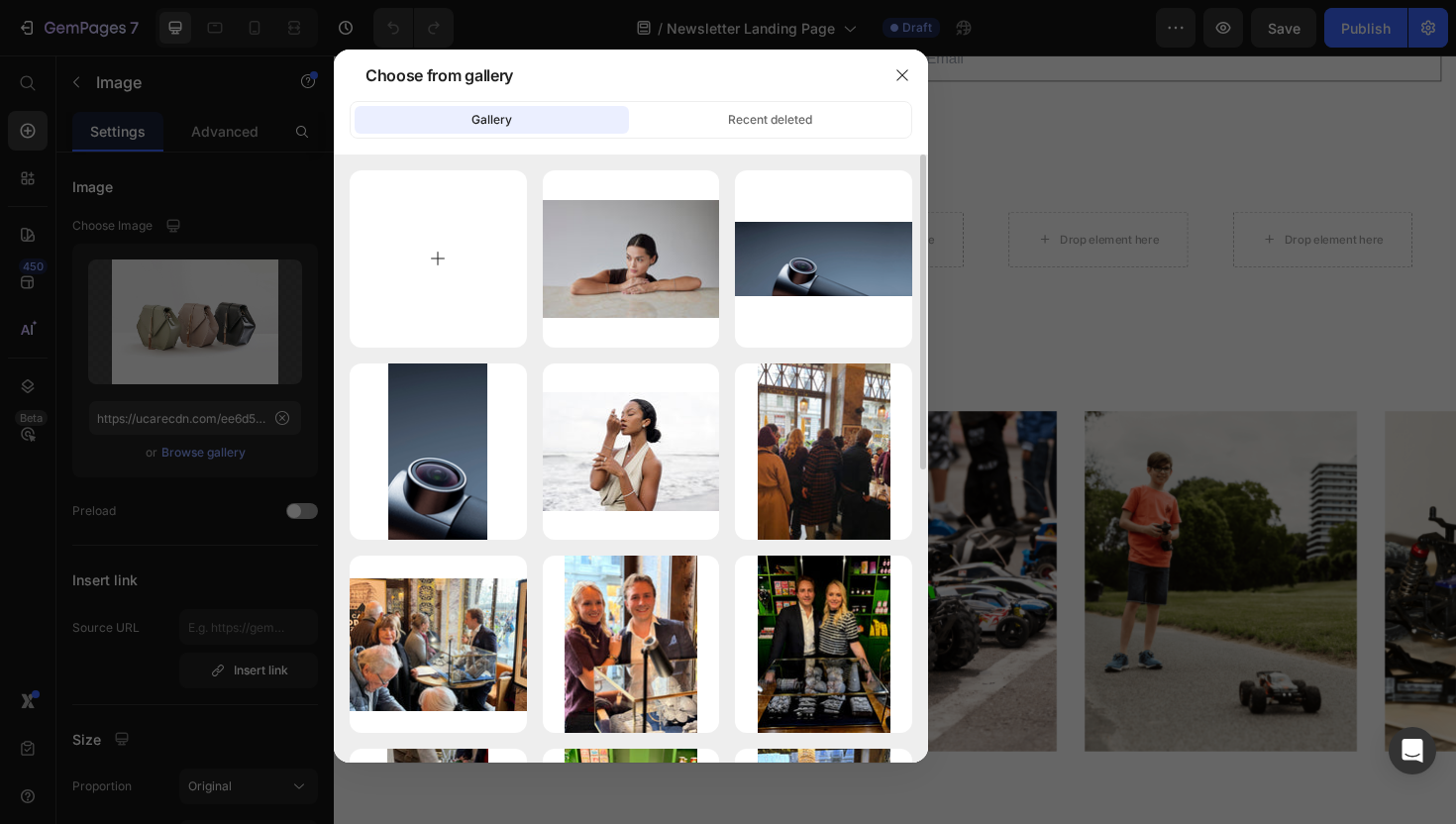 type on "C:\fakepath\1-2f527274.jpg" 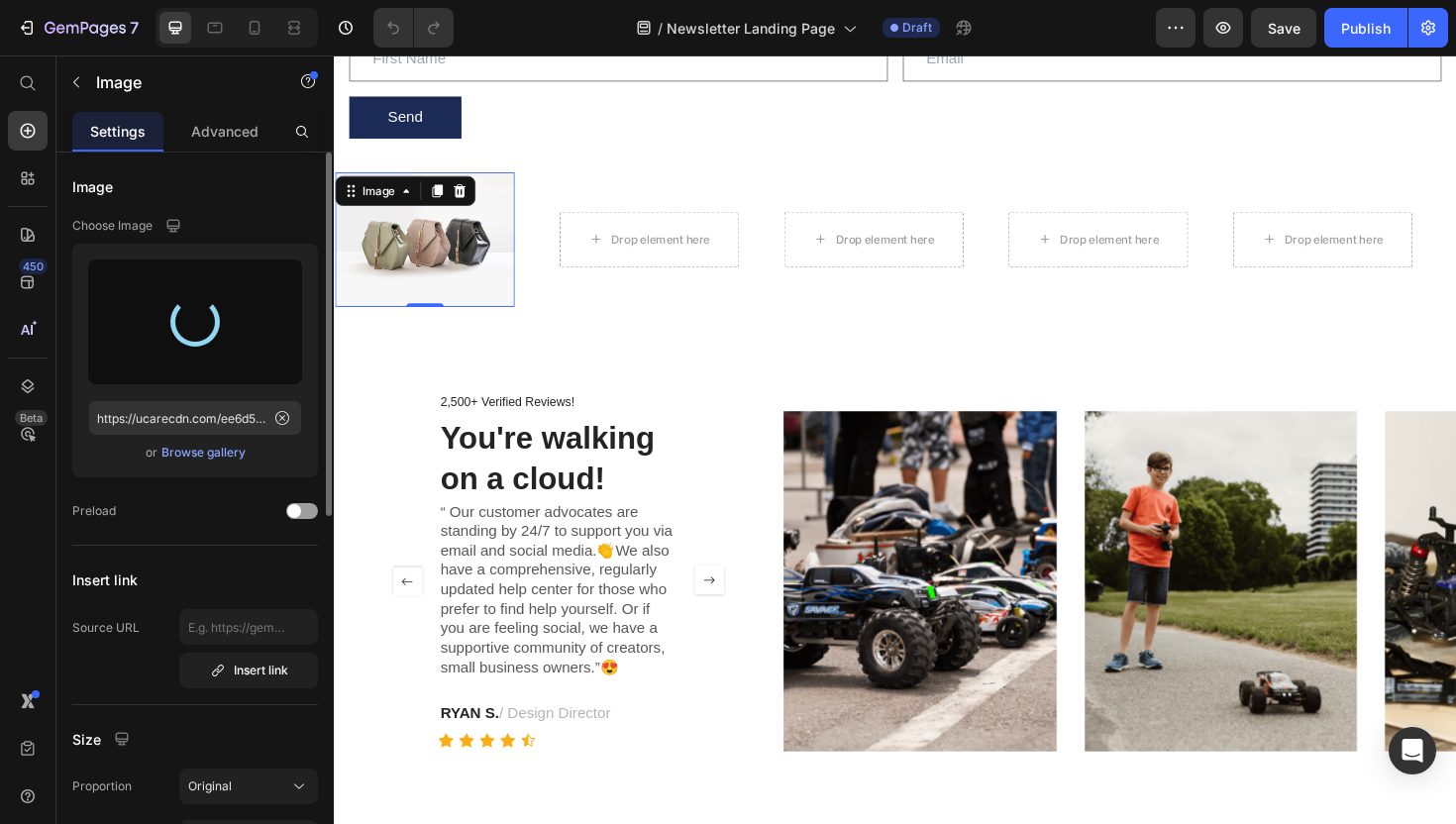 click on "Browse gallery" at bounding box center (203, 453) 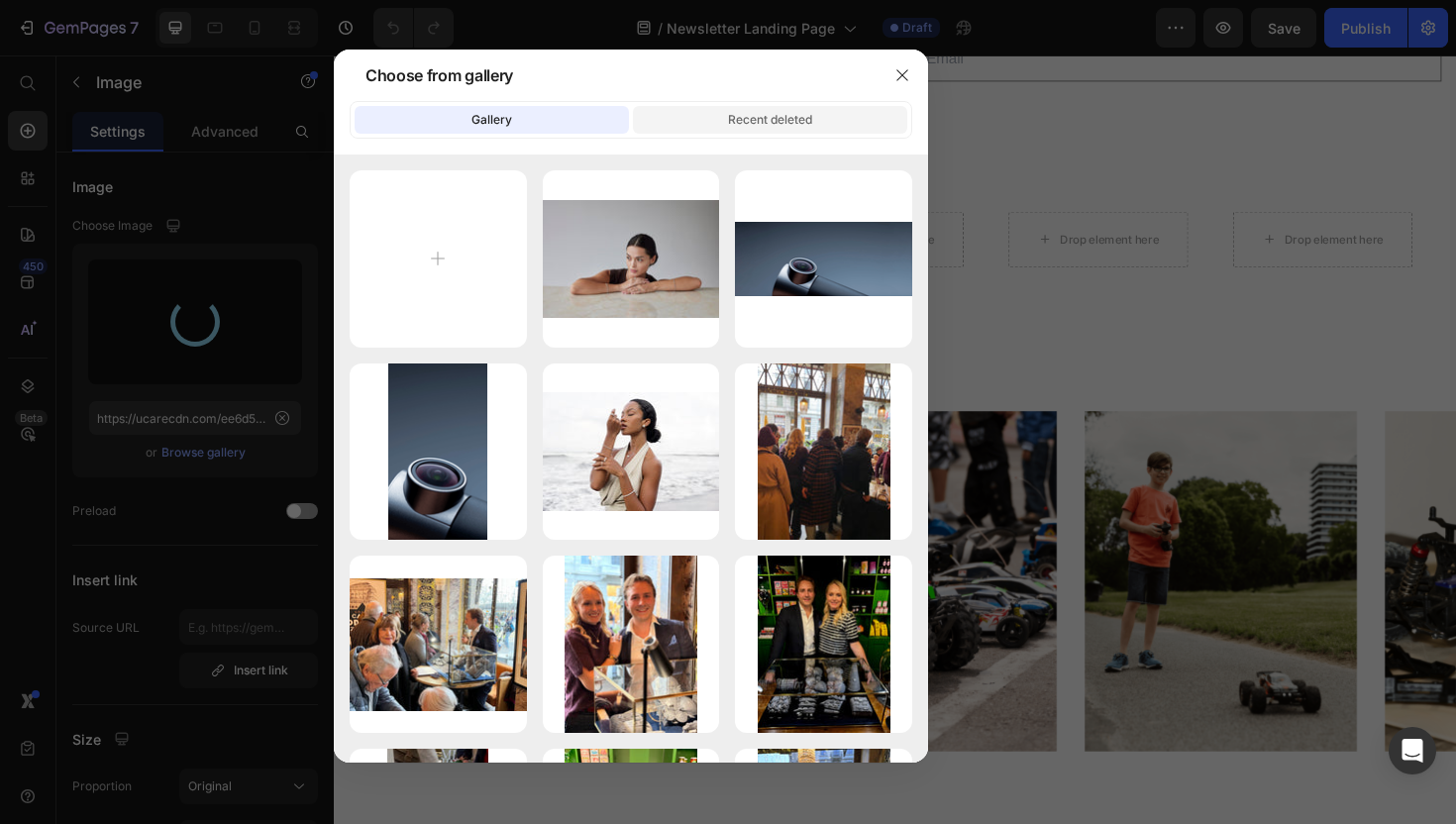 type on "https://cdn.shopify.com/s/files/1/0829/0929/9023/files/gempages_561459601749312293-feb9cf4f-eb7b-4acc-bb3d-b177a5d0768f.jpg" 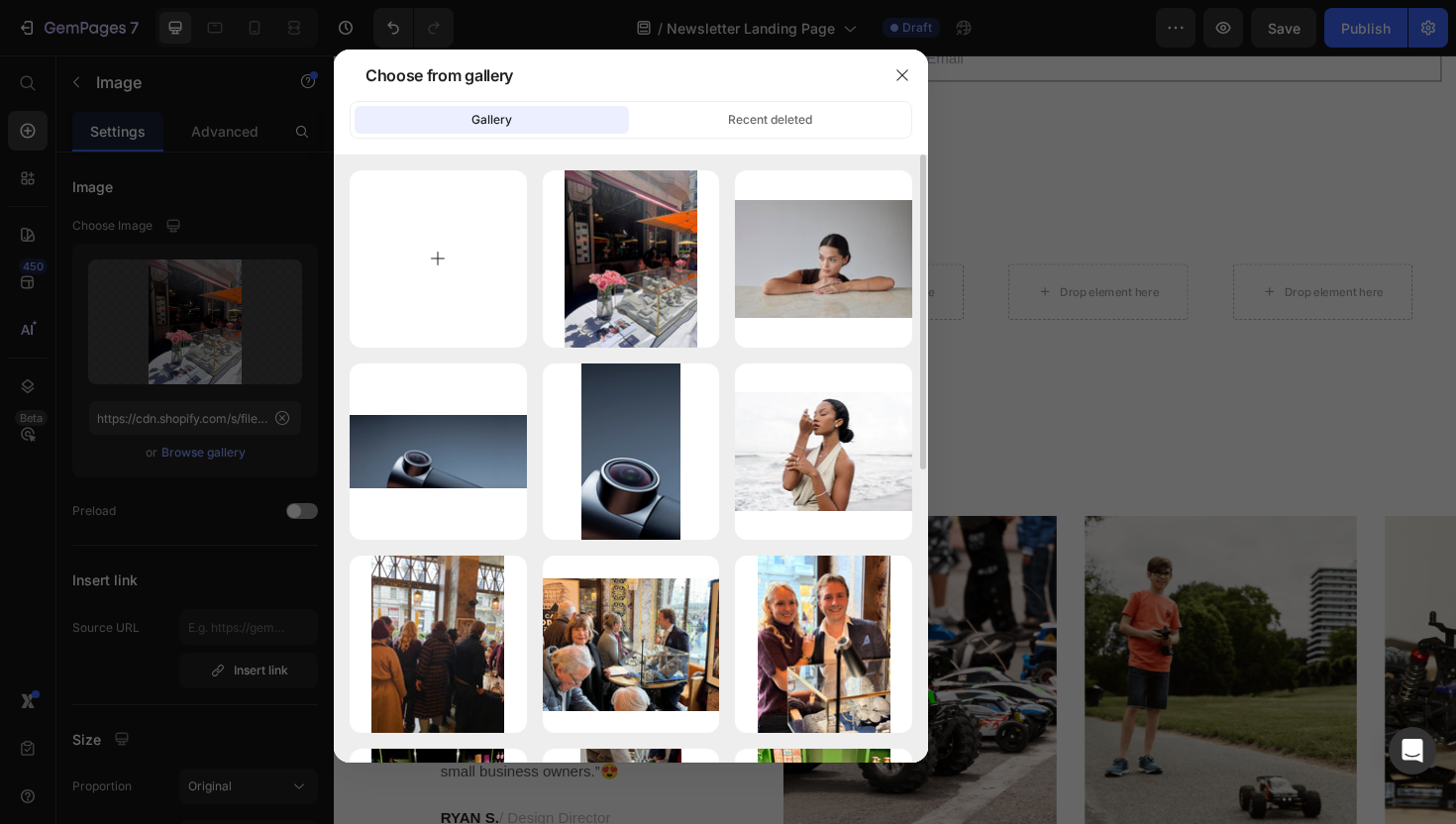 click at bounding box center (438, 258) 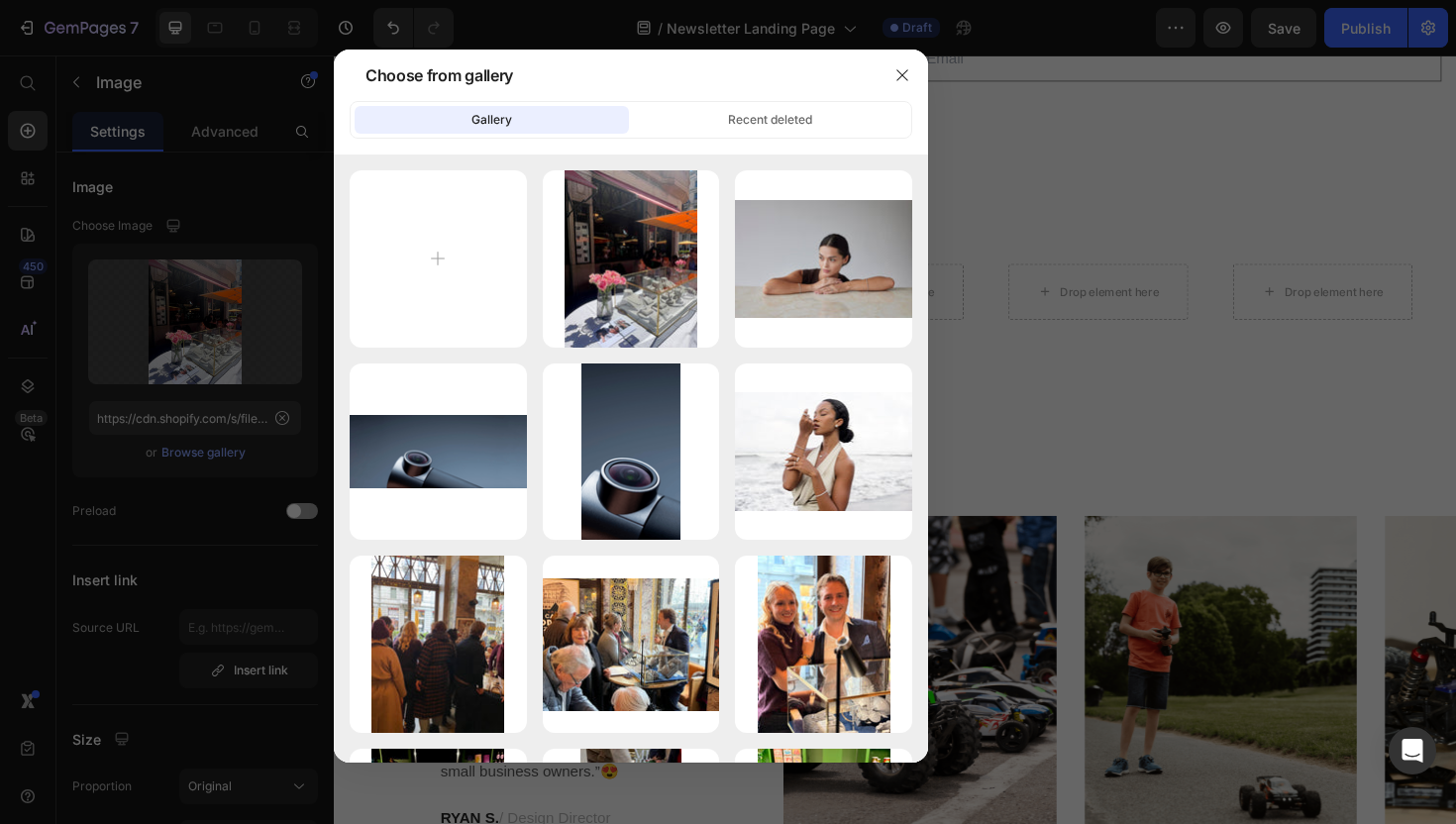 type on "C:\fakepath\2-2f527274.jpg" 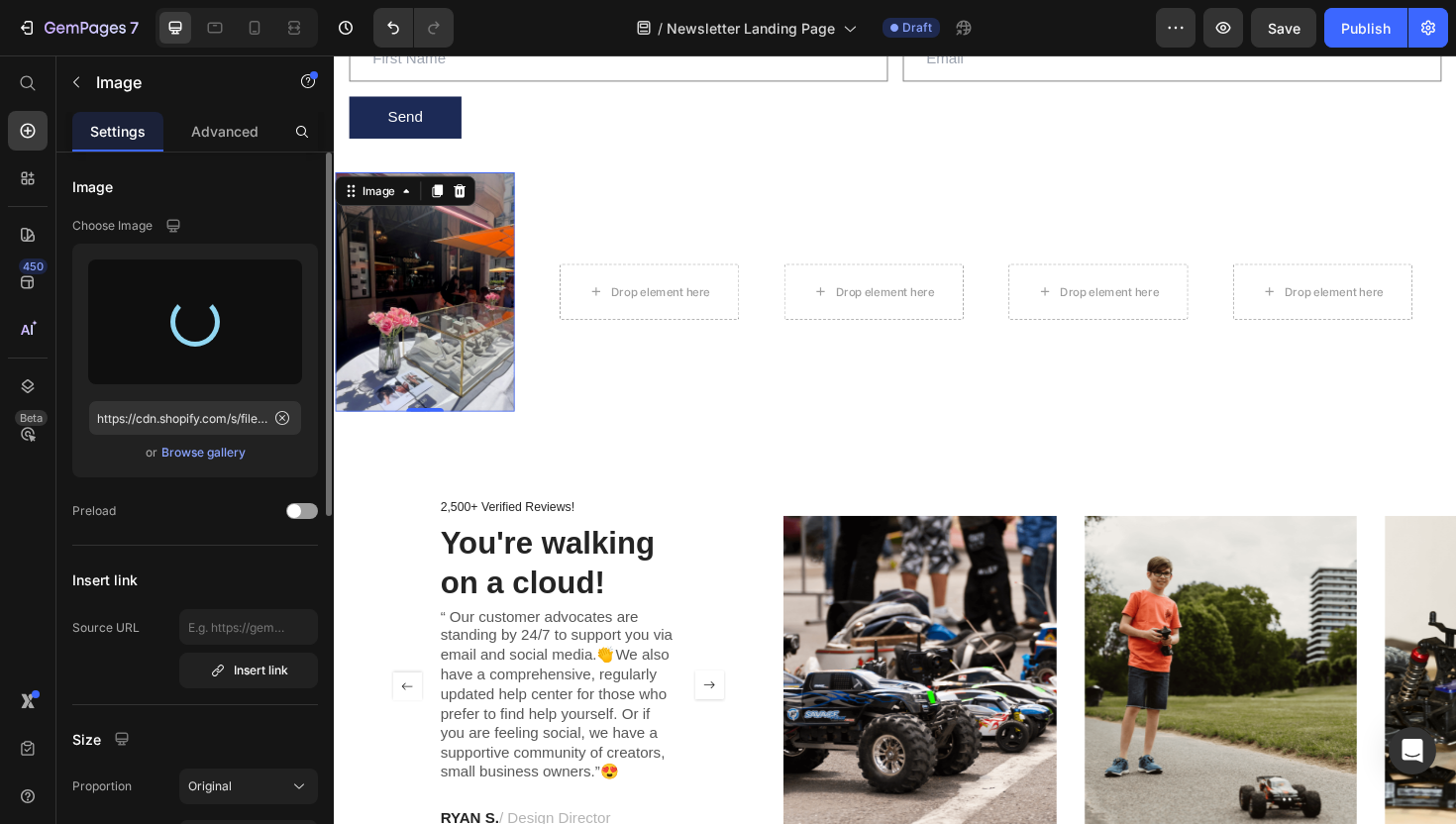 click on "Browse gallery" at bounding box center [203, 453] 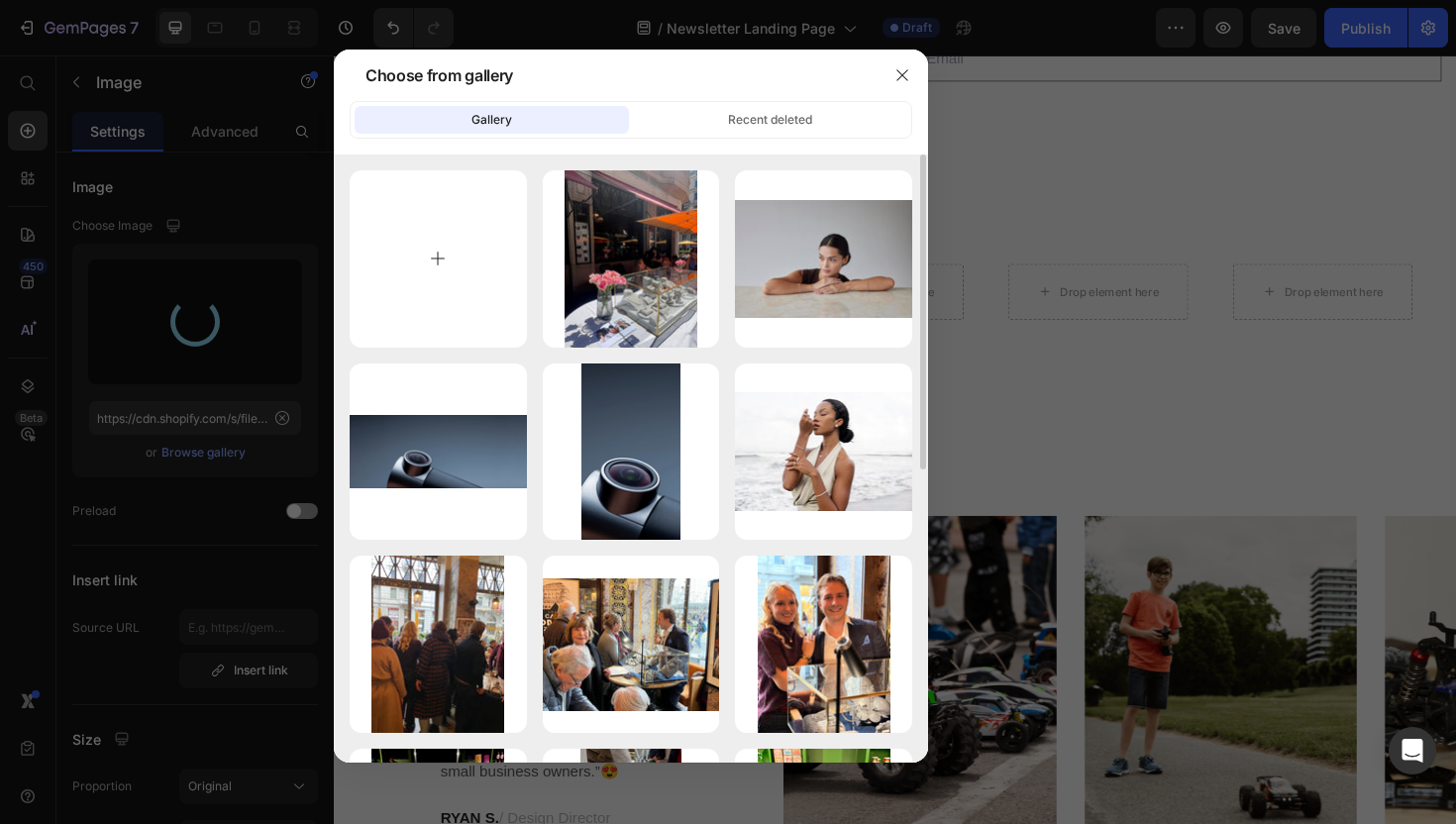 click at bounding box center (438, 258) 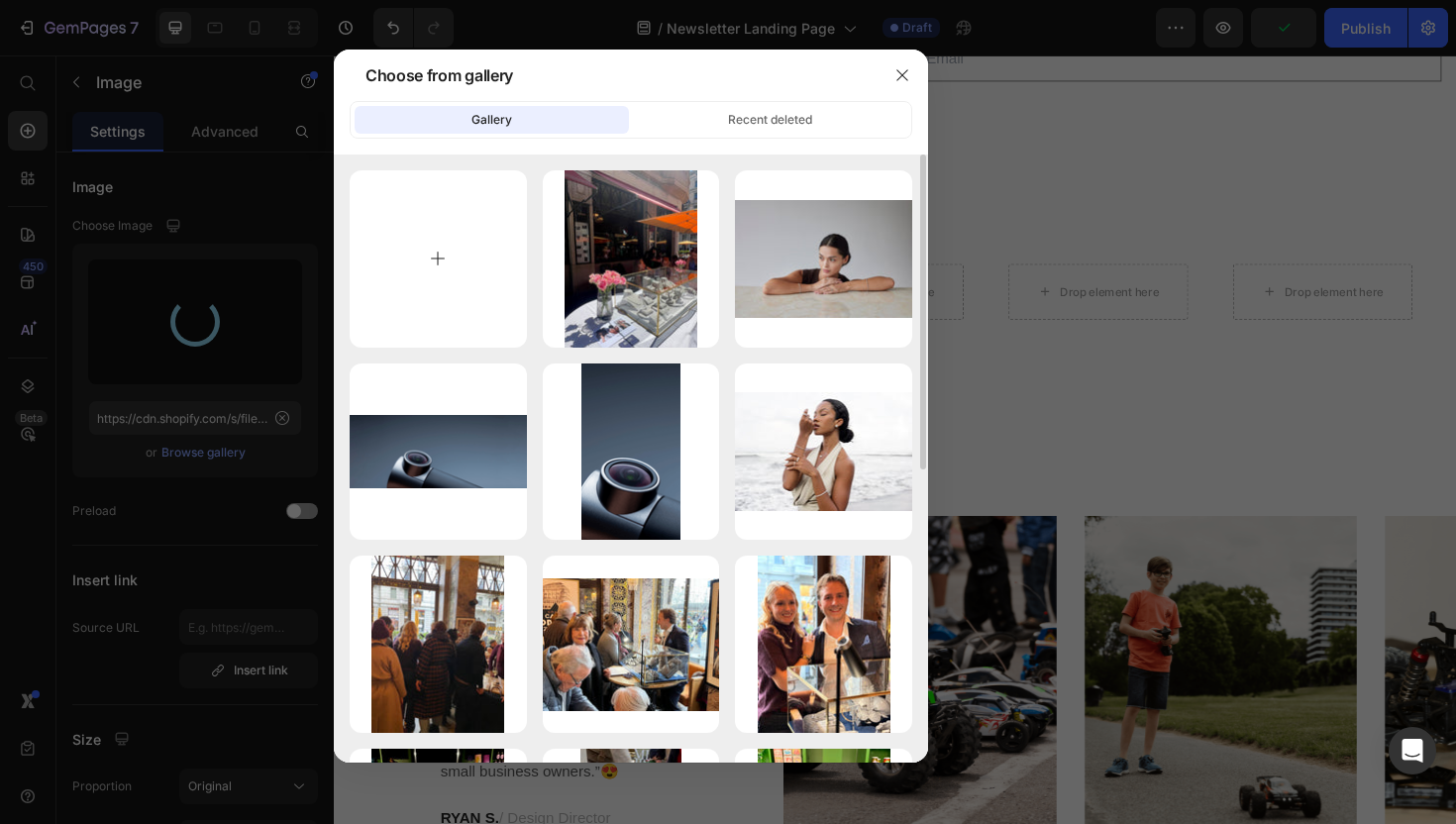 type on "C:\fakepath\3-2f527274.jpg" 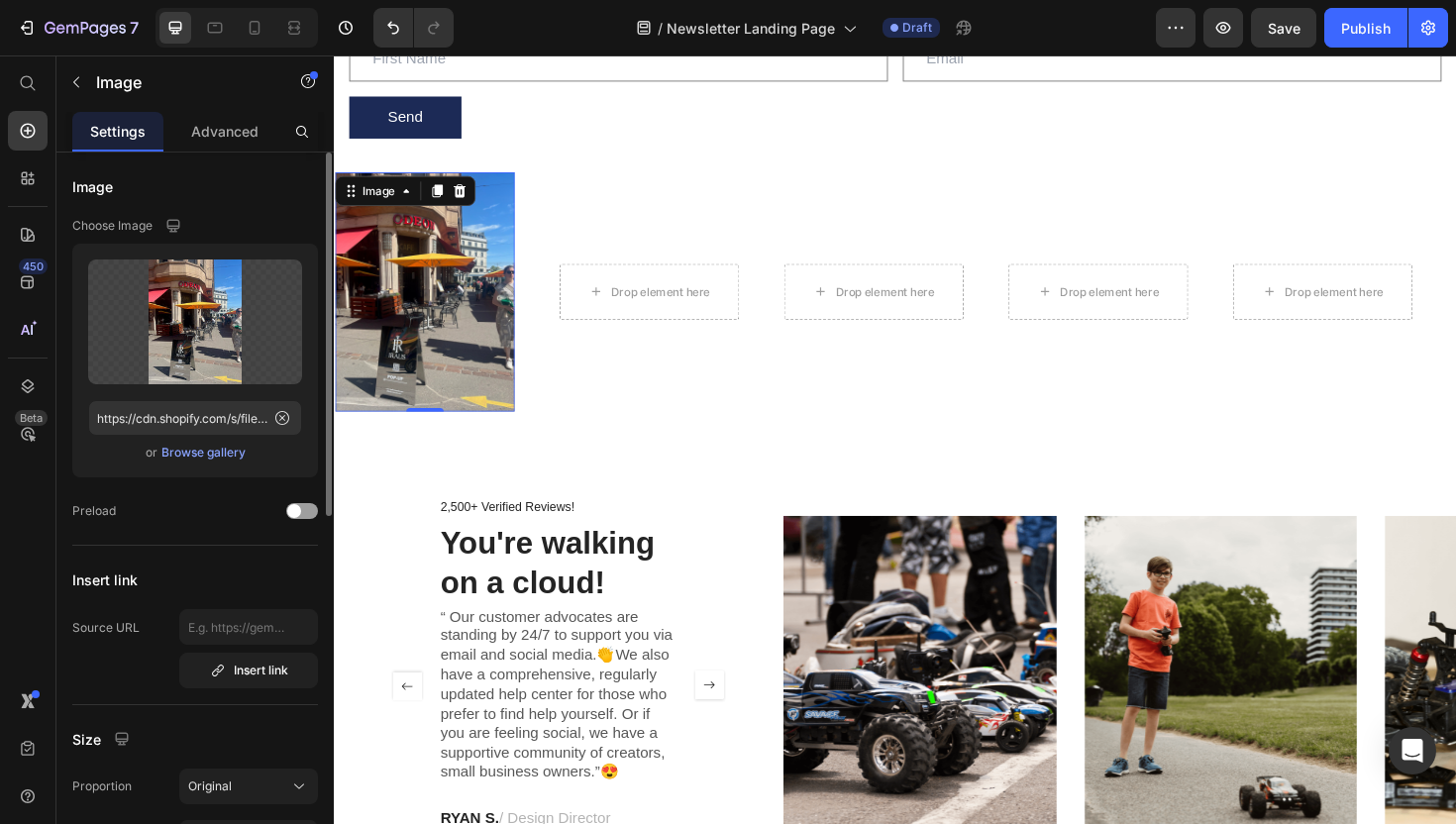 click on "Browse gallery" at bounding box center (203, 453) 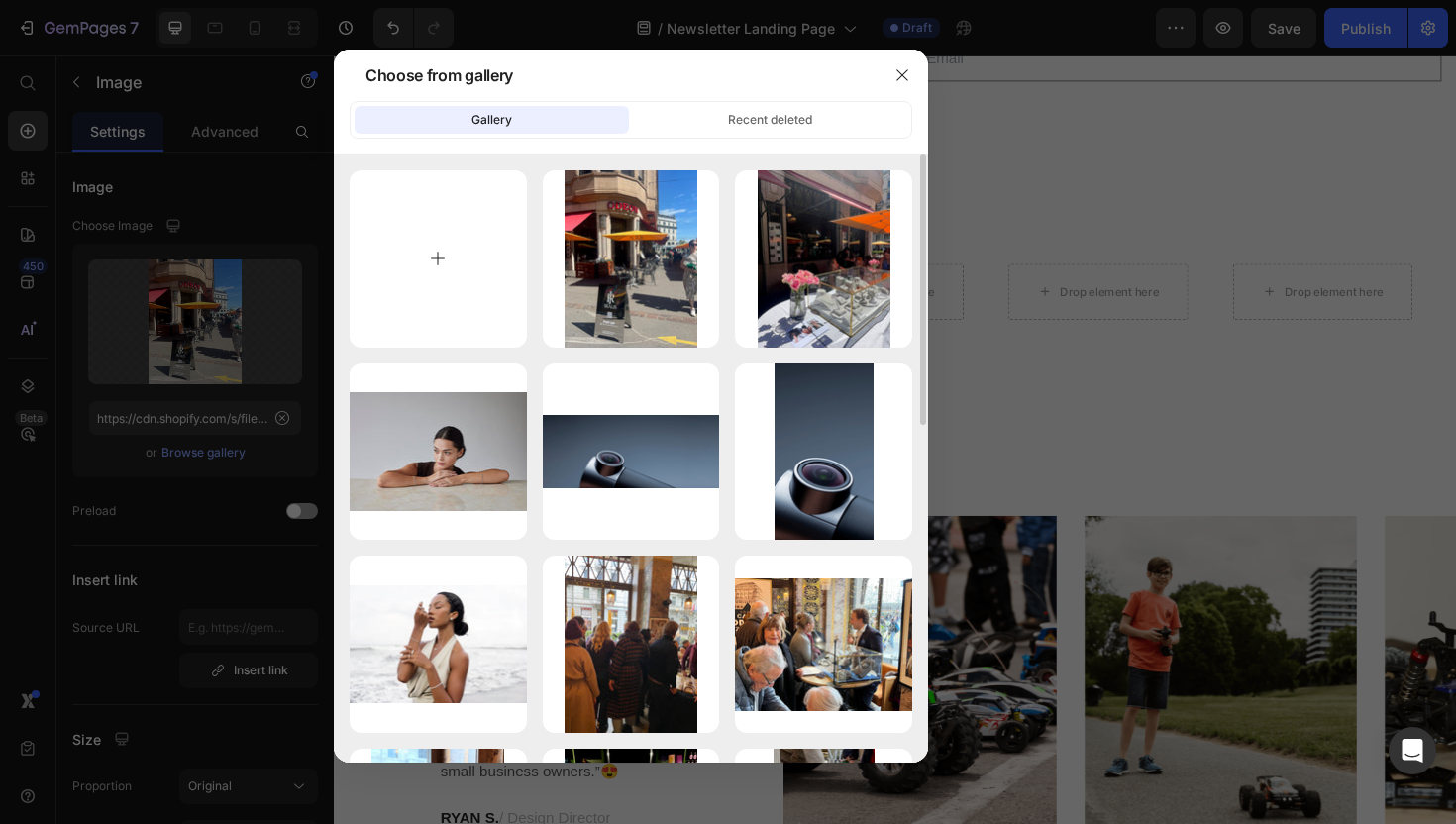 click at bounding box center (438, 258) 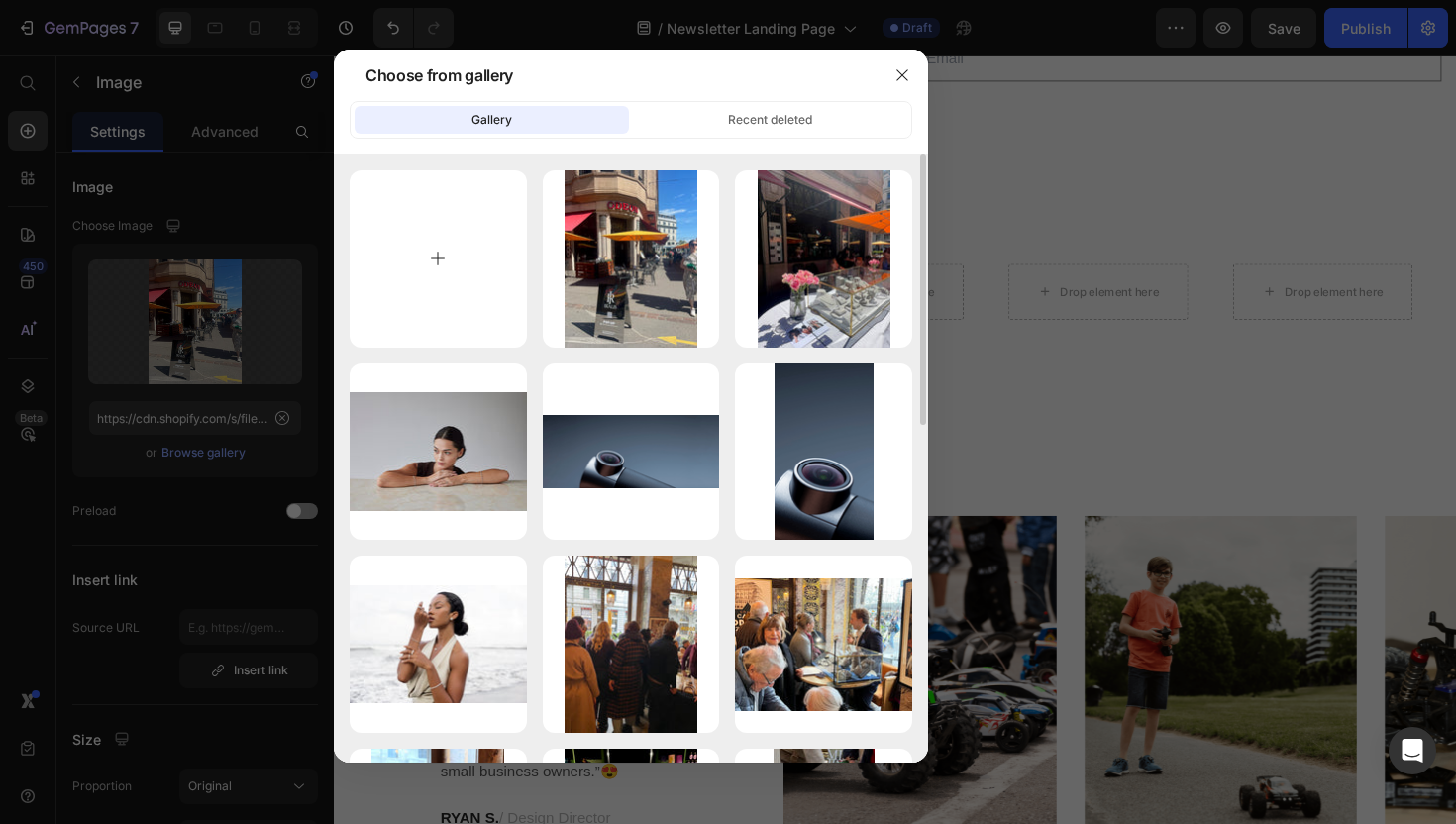 type on "https://cdn.shopify.com/s/files/1/0829/0929/9023/files/gempages_561459601749312293-951a91f1-b442-452d-9b99-43aff012c518.jpg" 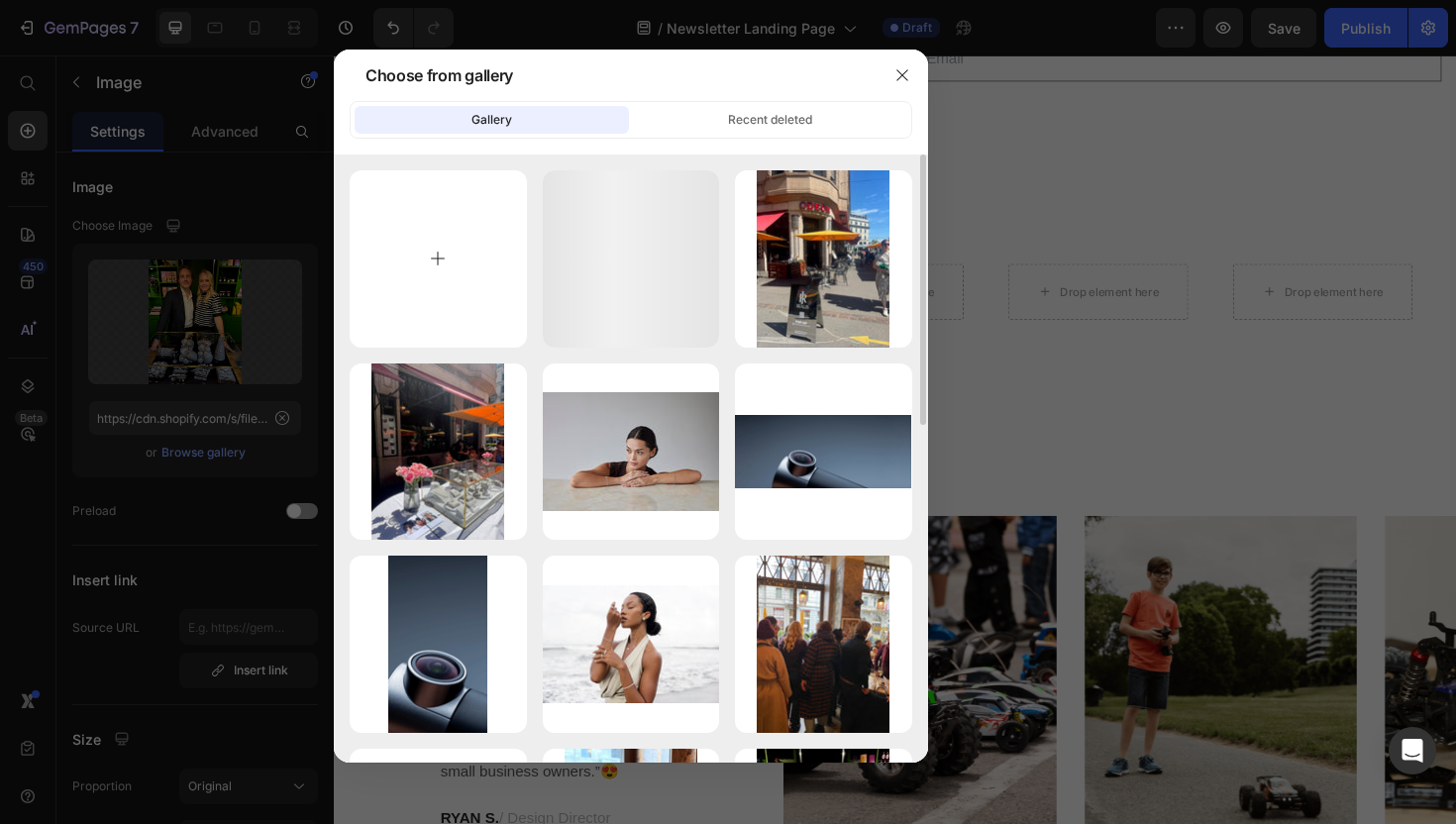 type on "C:\fakepath\4-2f527274.jpg" 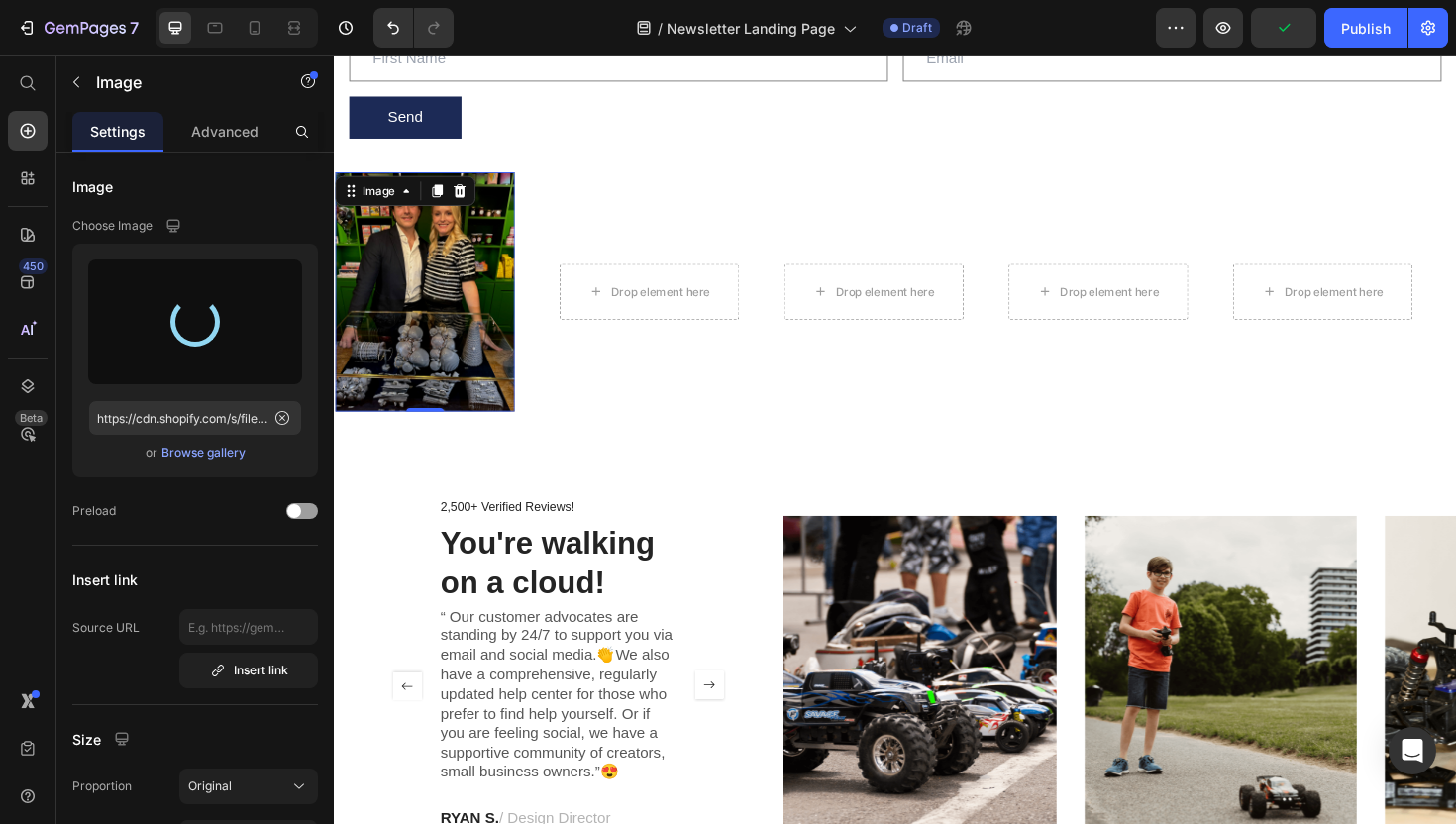 type on "https://cdn.shopify.com/s/files/1/0829/0929/9023/files/gempages_561459601749312293-3feb2946-abf6-4f98-9fa4-f124fd8f931a.jpg" 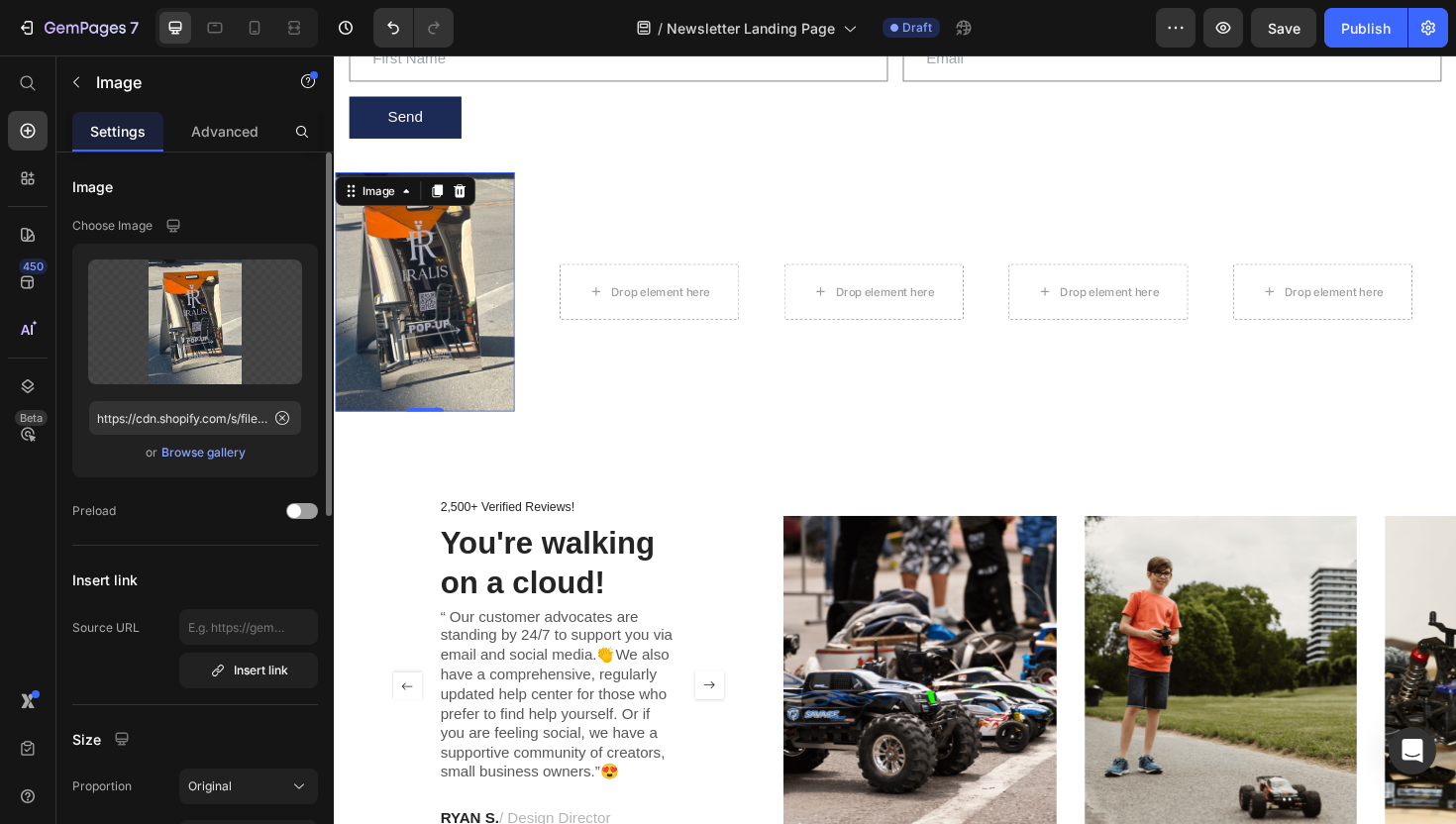 click on "Browse gallery" at bounding box center (203, 453) 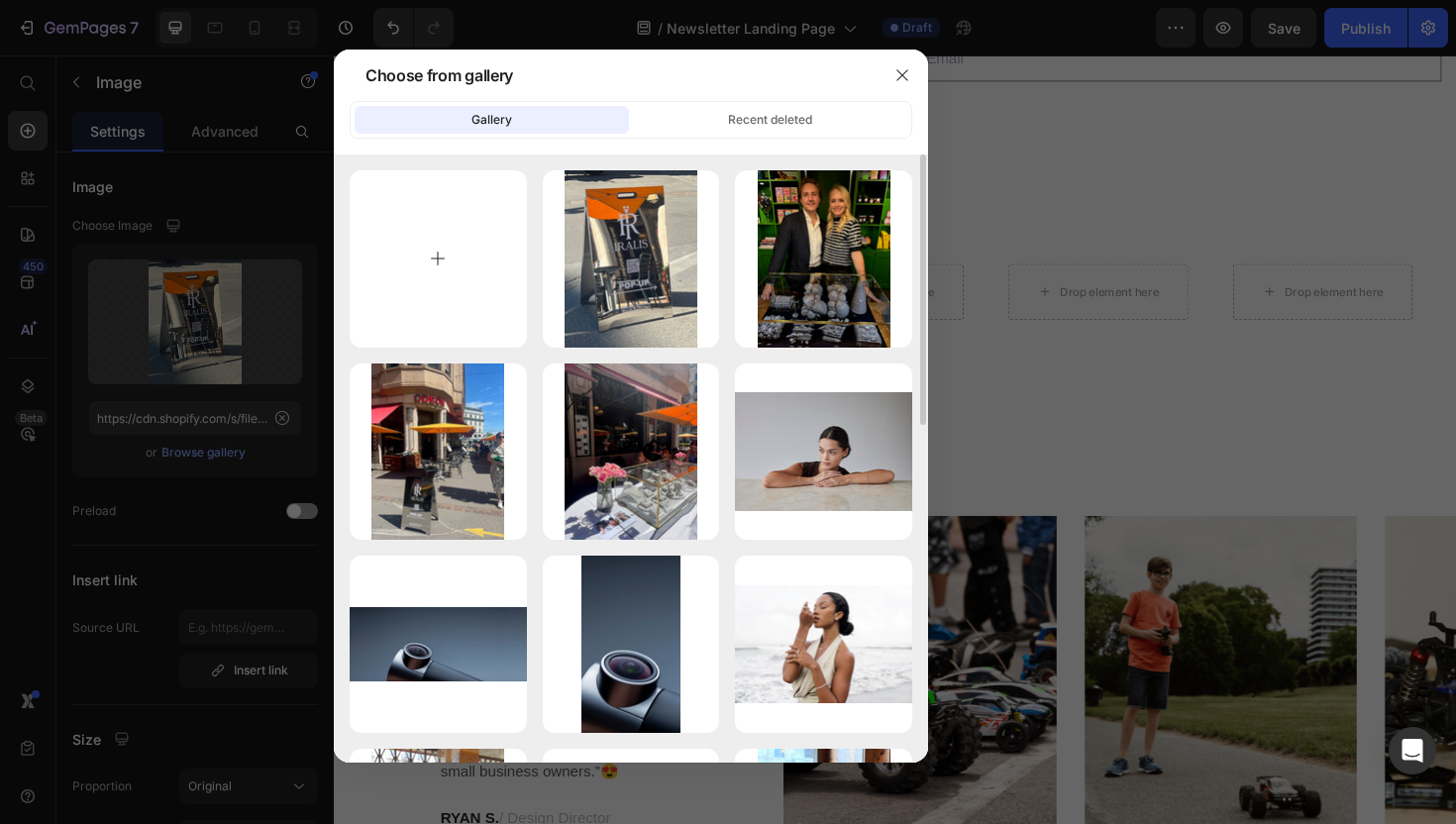 click at bounding box center (438, 258) 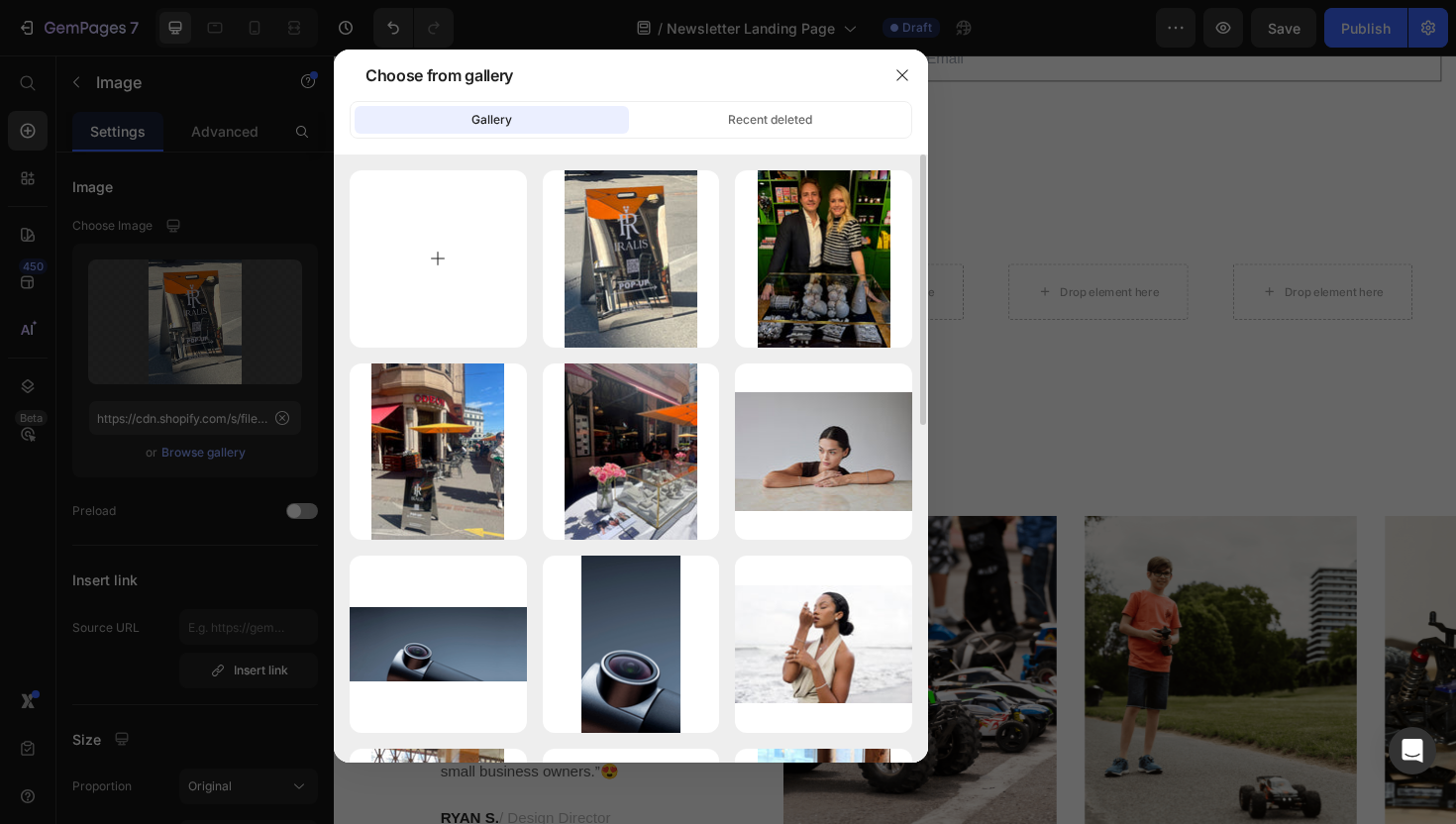type on "C:\fakepath\IMG_5614 2.jpg" 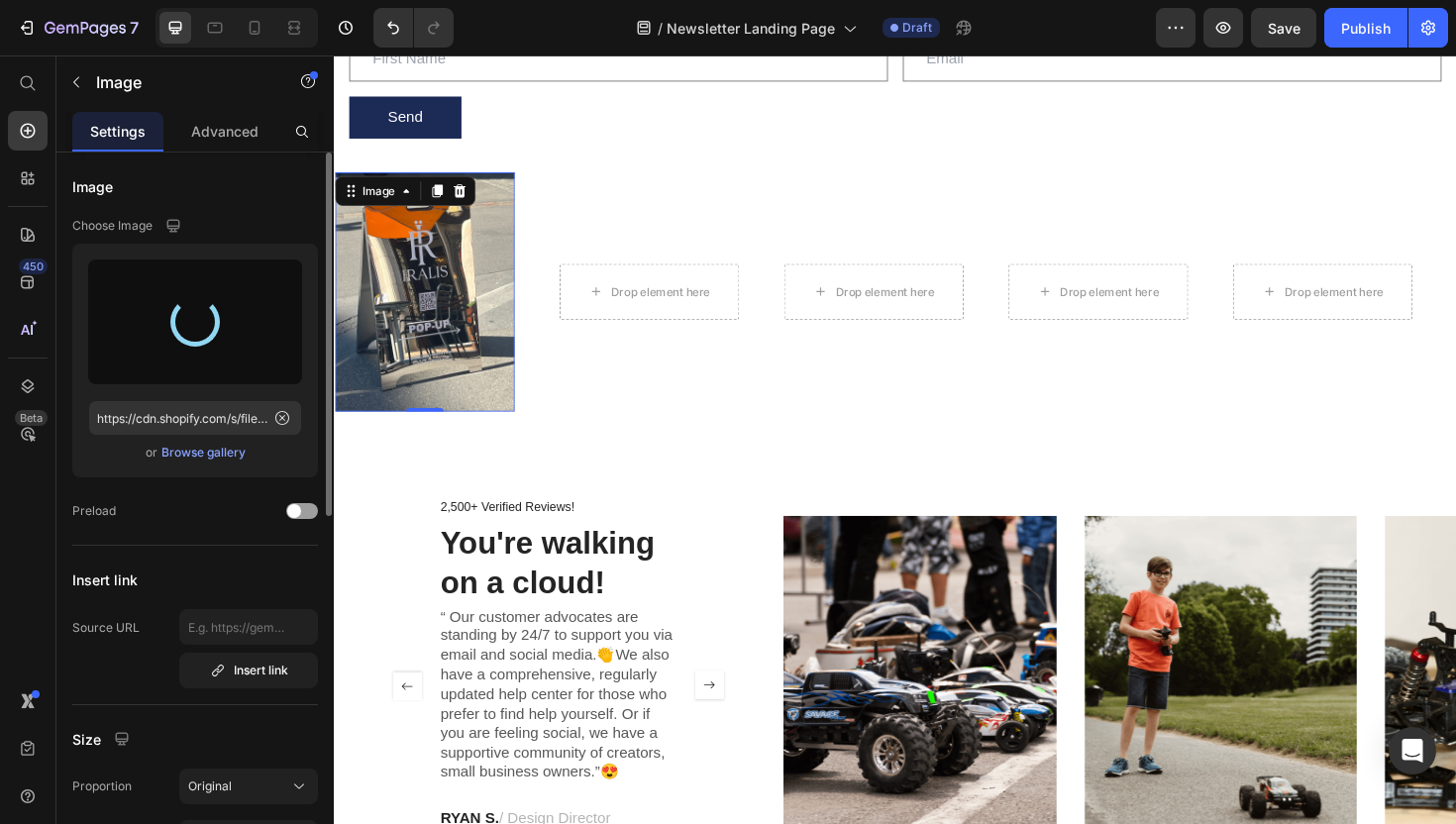 click on "Browse gallery" at bounding box center [203, 453] 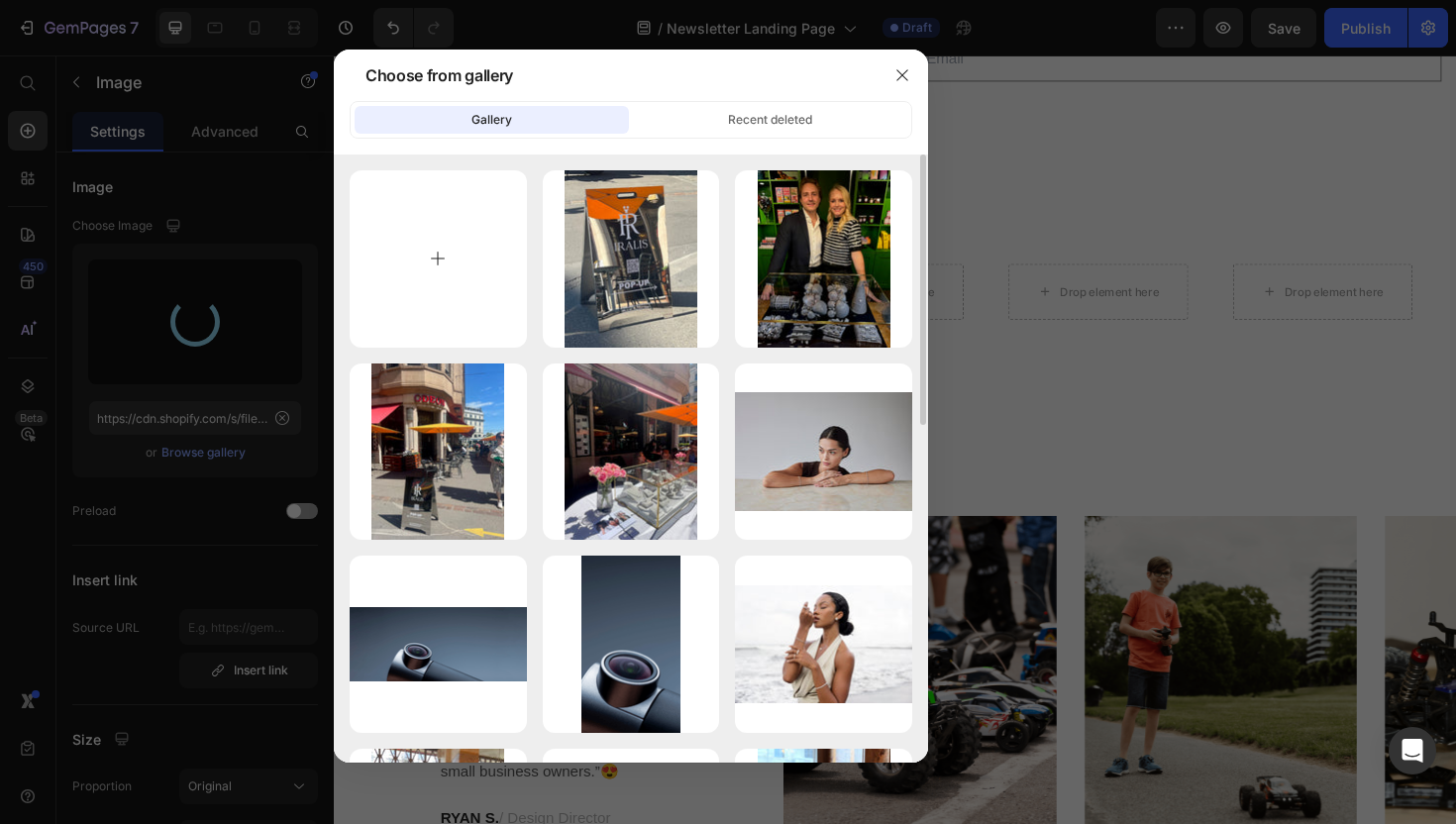 click at bounding box center [438, 258] 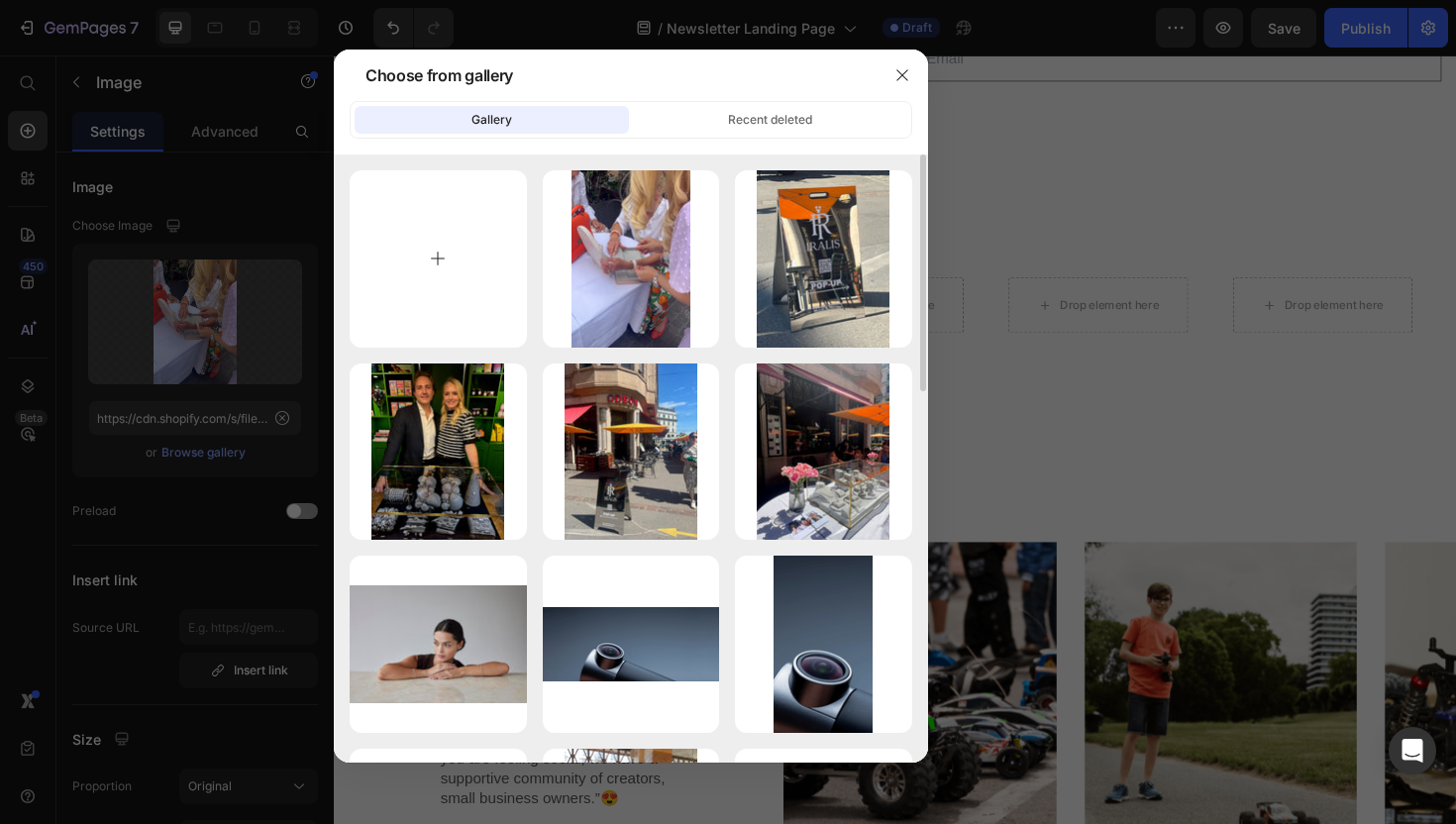 type on "C:\fakepath\IMG_6913 3.JPG" 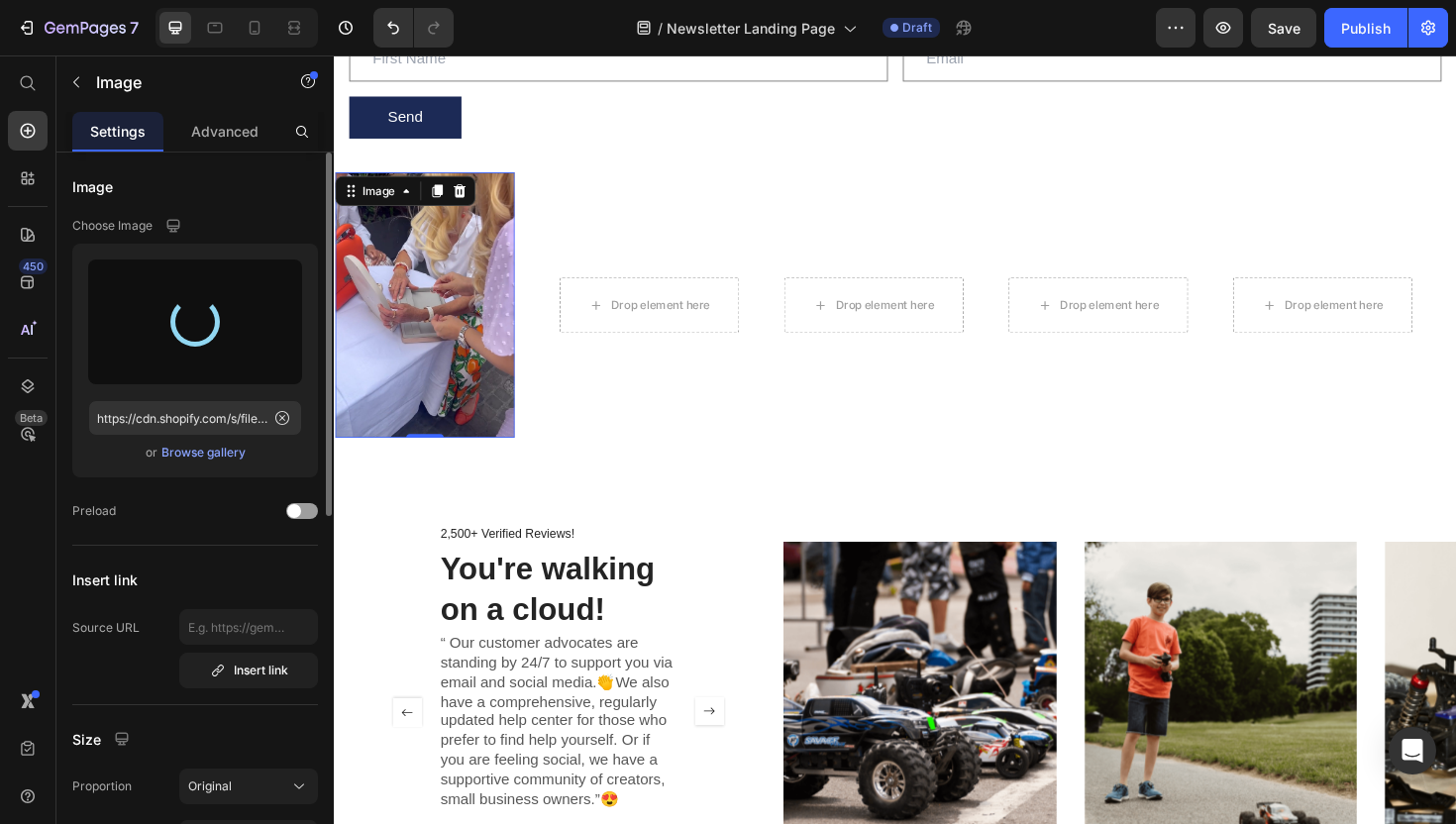 click on "Browse gallery" at bounding box center [203, 453] 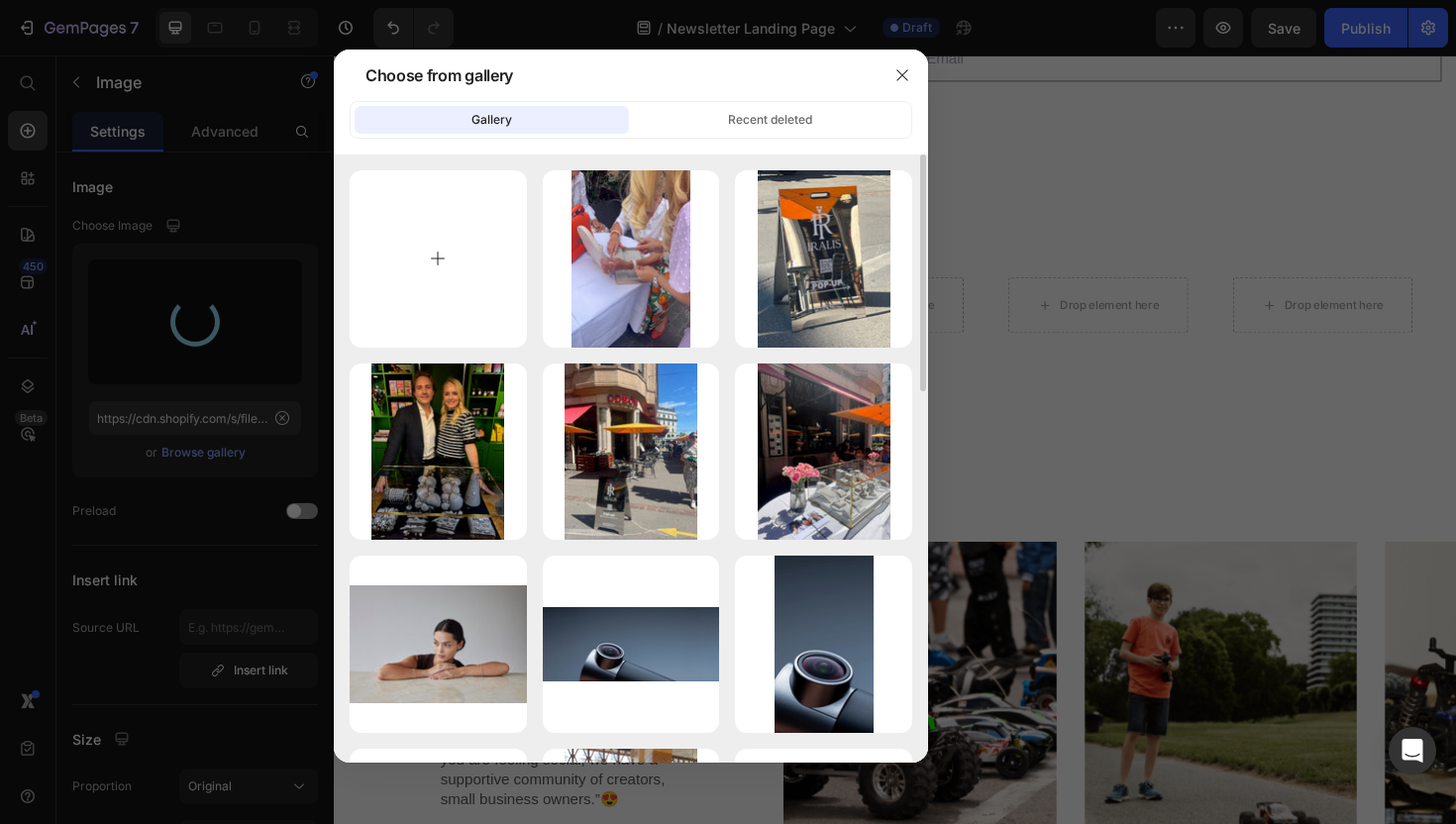 click at bounding box center (438, 258) 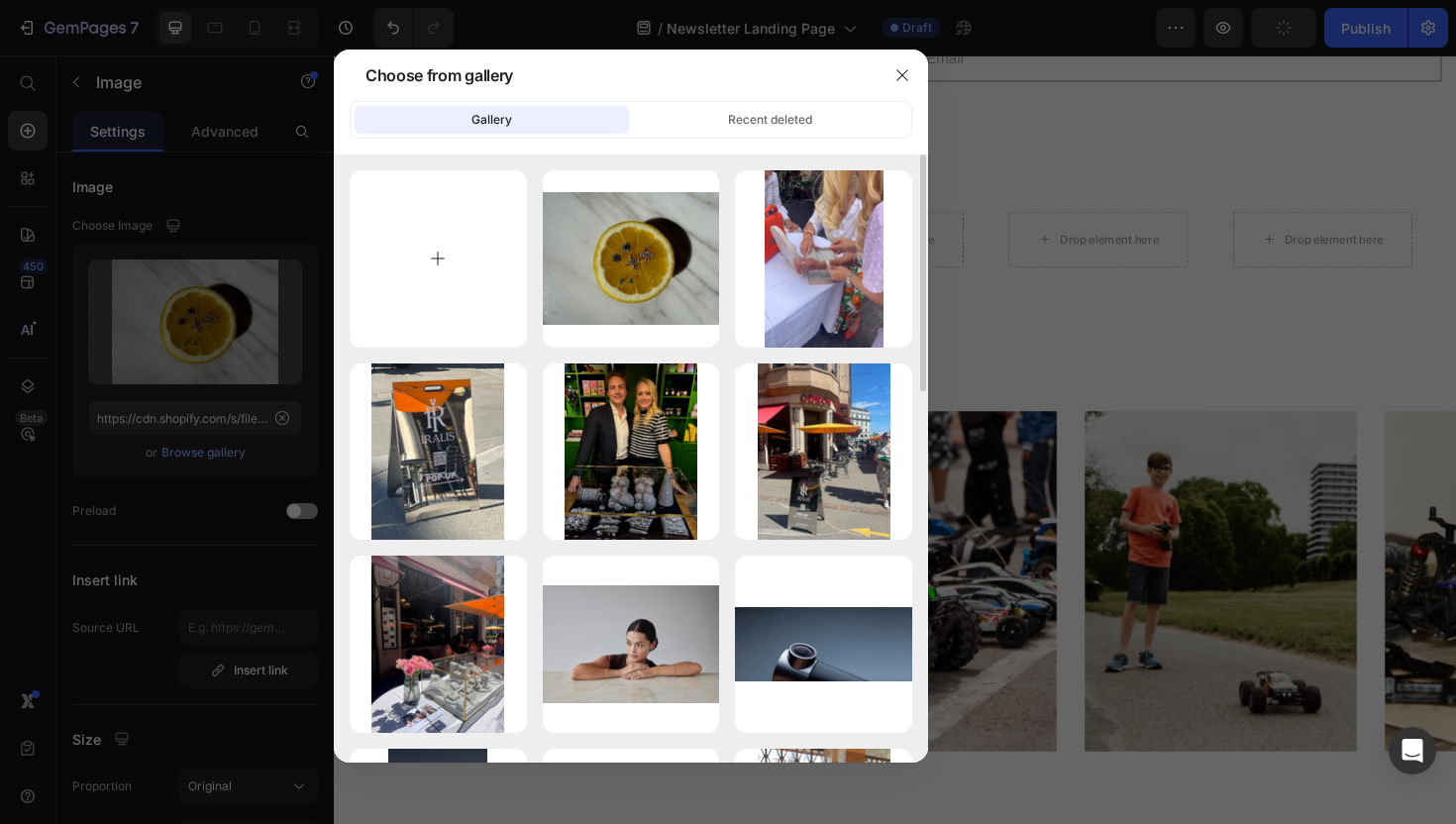 type on "C:\fakepath\IMG_5615 2.jpg" 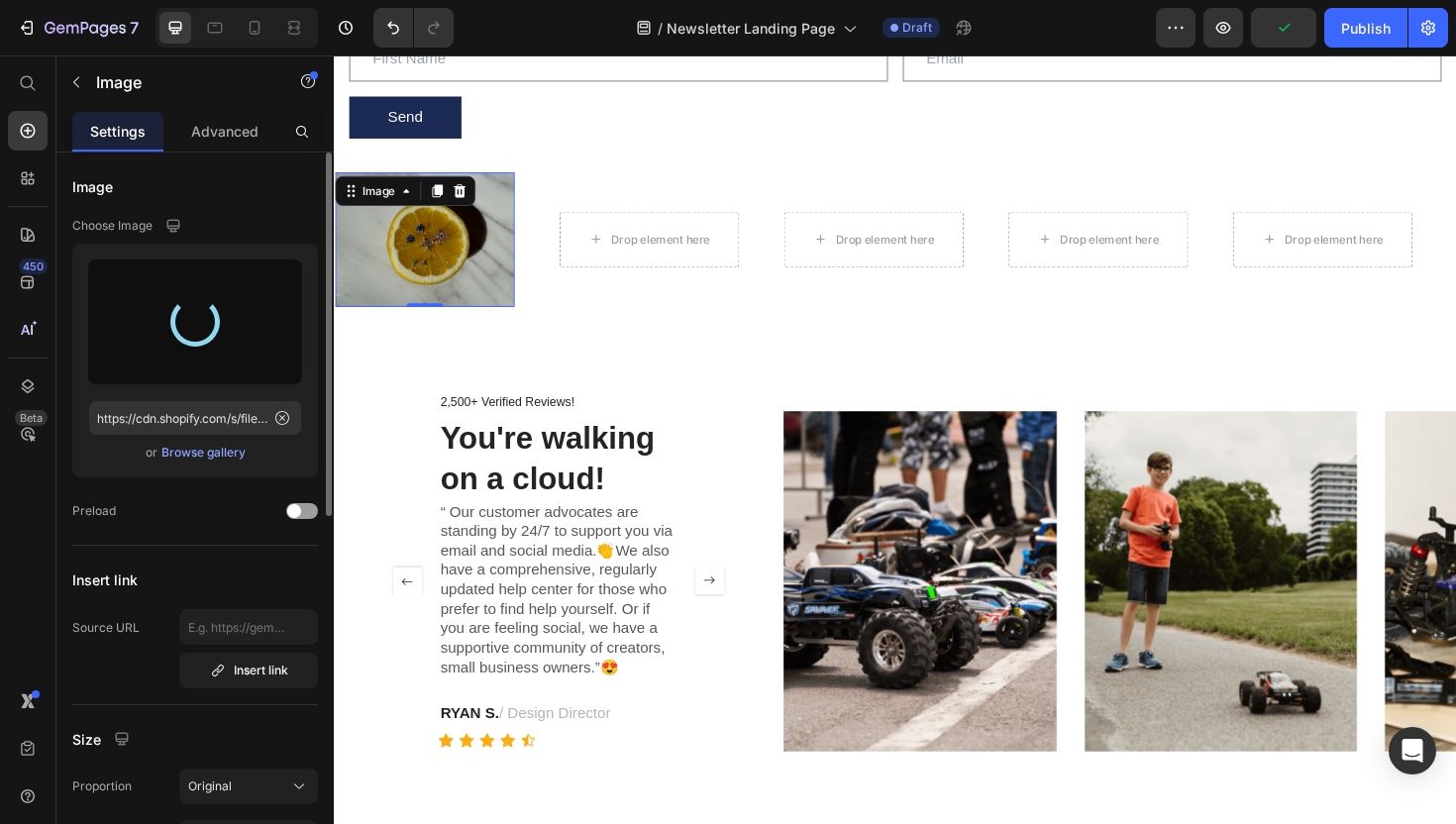 click on "Browse gallery" at bounding box center (203, 453) 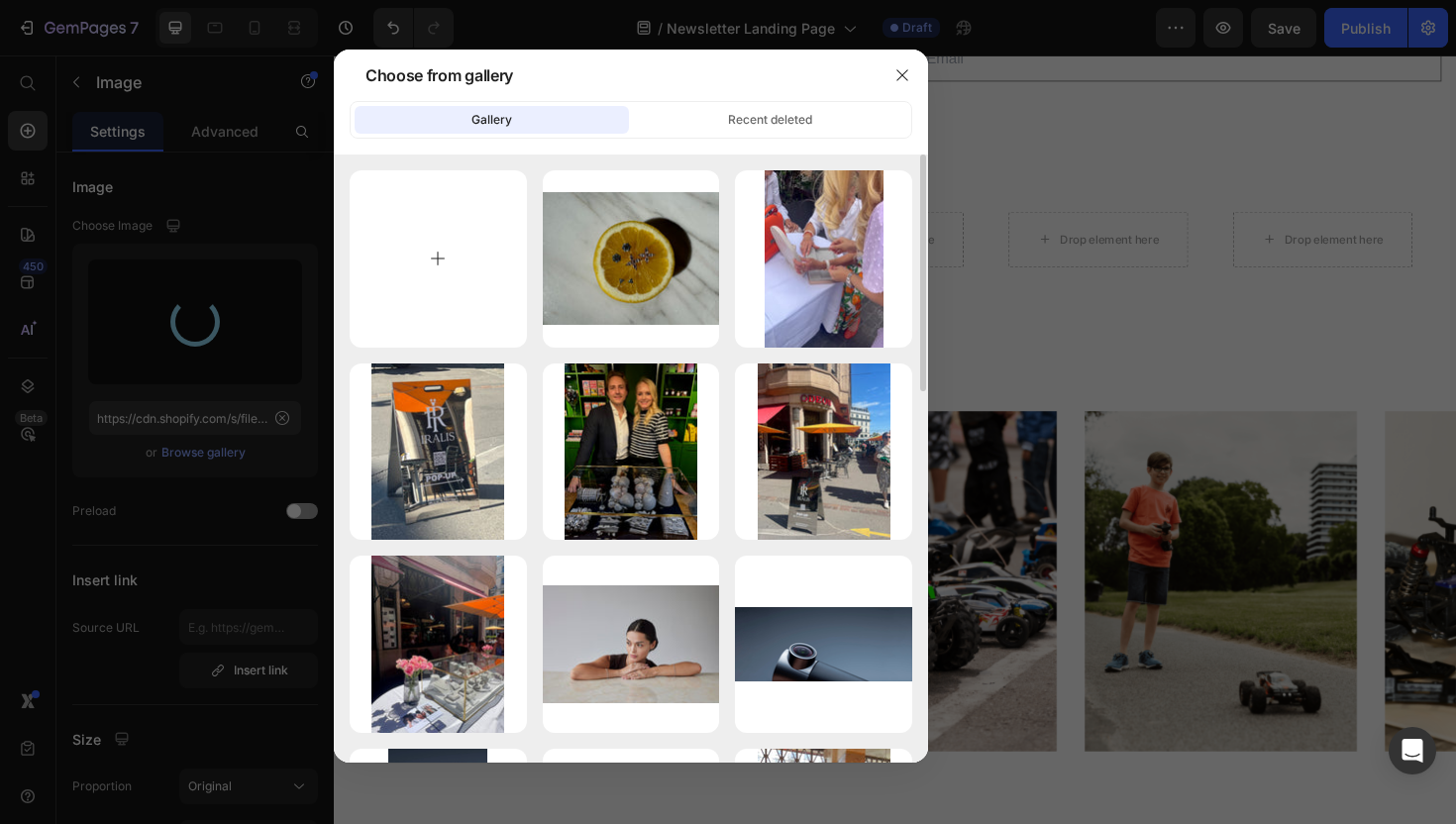 click at bounding box center (438, 258) 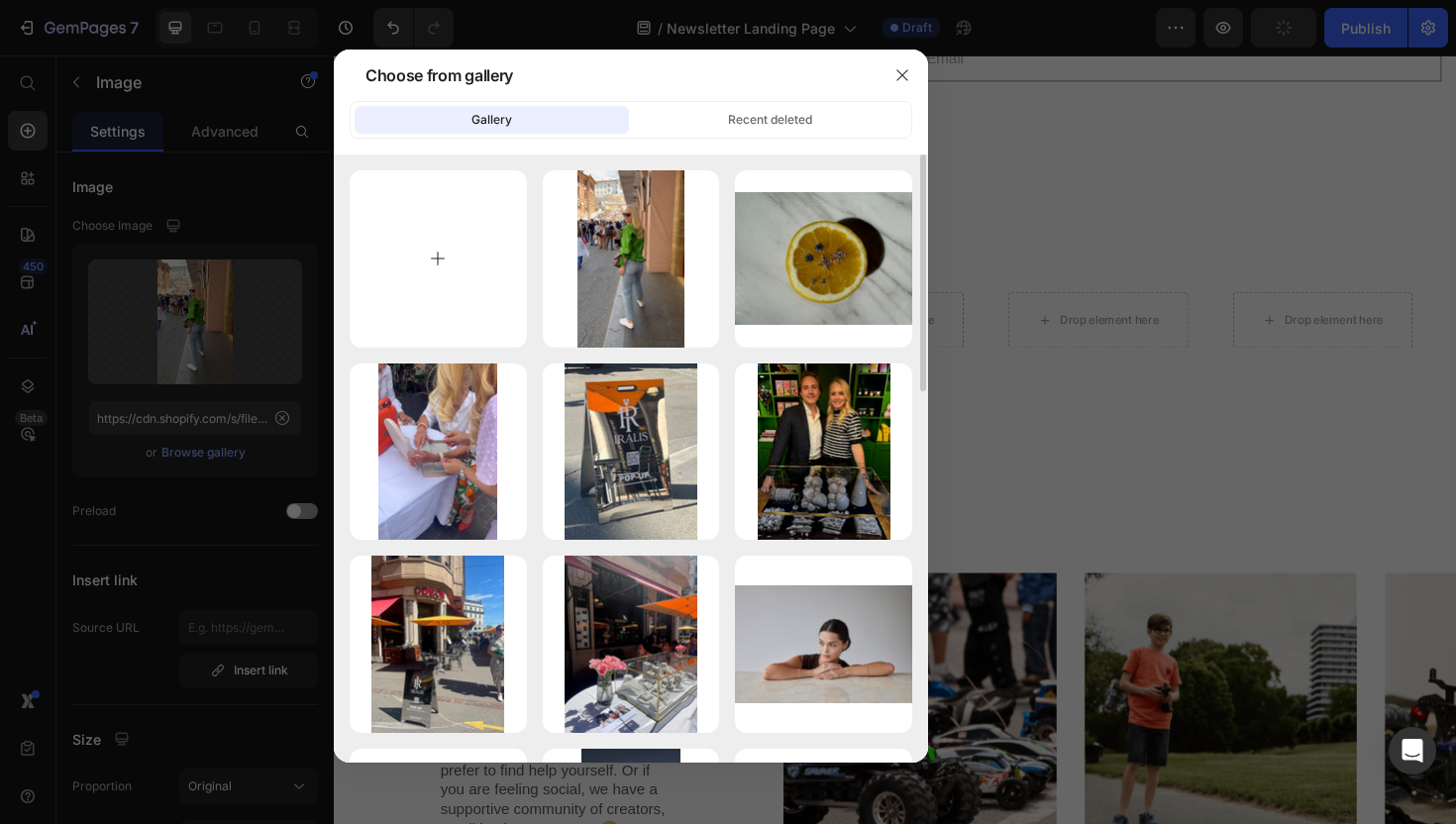 type on "C:\fakepath\IMG_3304 2.JPG" 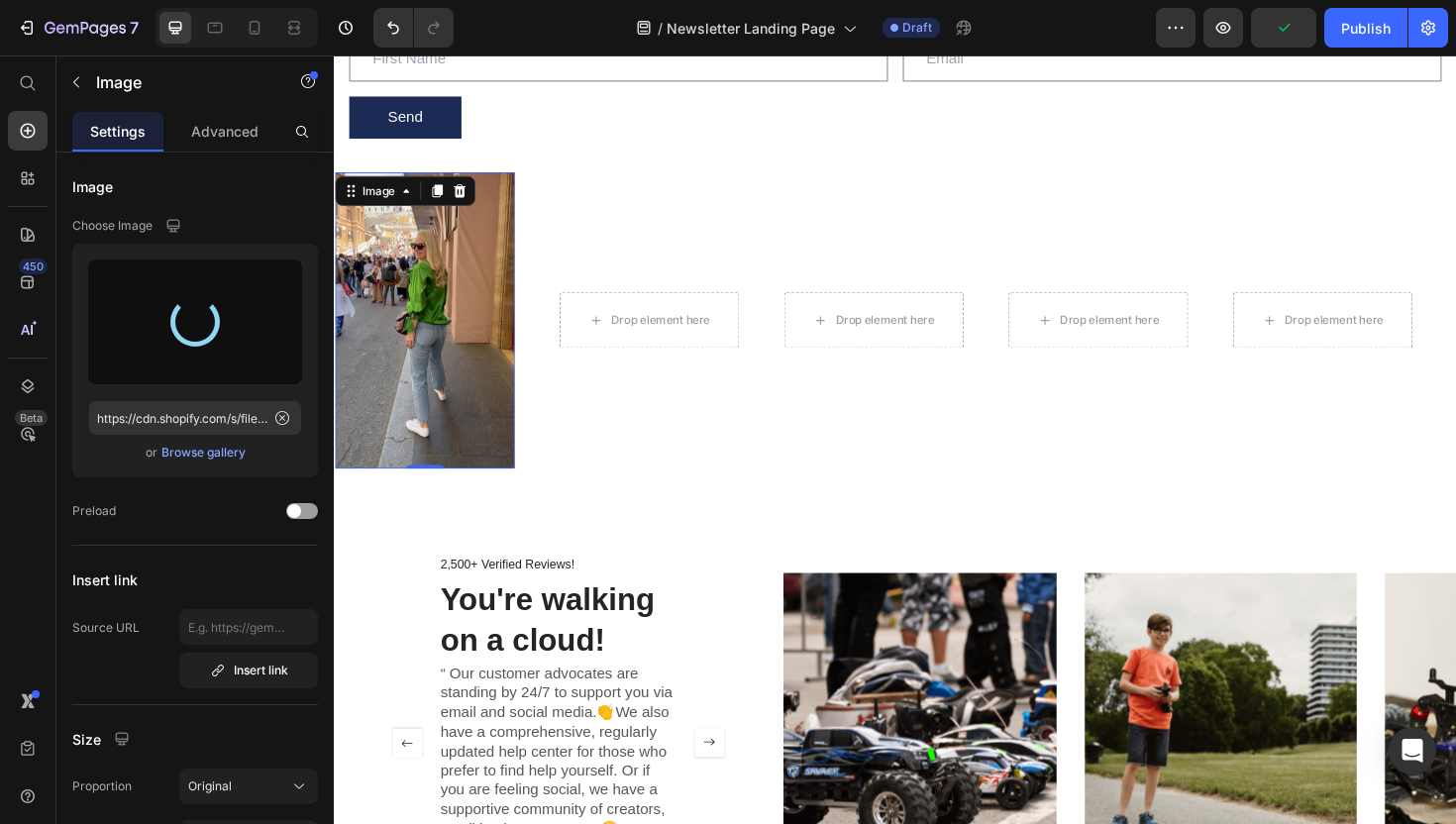 type on "https://cdn.shopify.com/s/files/1/0829/0929/9023/files/gempages_561459601749312293-951a91f1-b442-452d-9b99-43aff012c518.jpg" 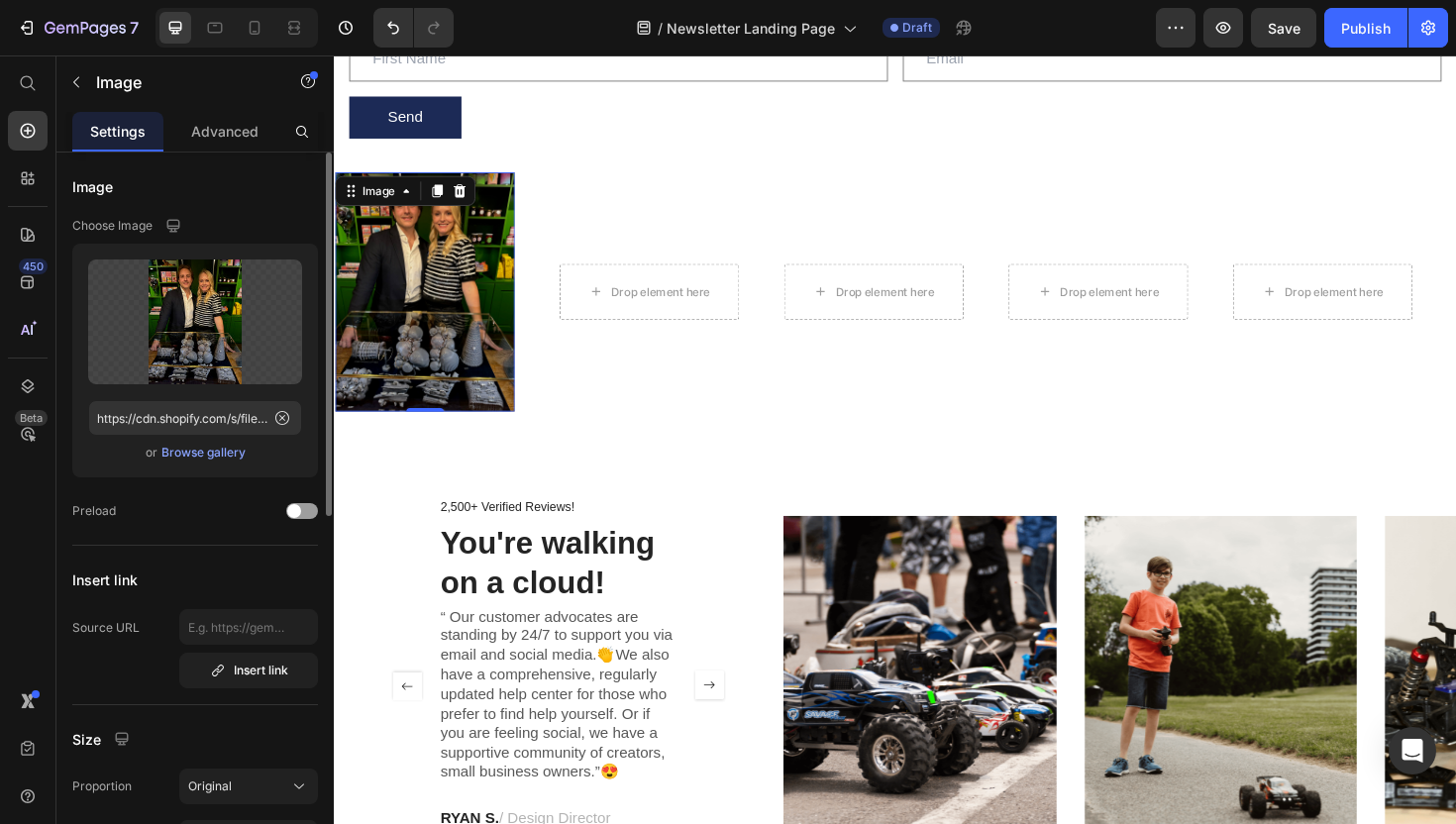 click on "Browse gallery" at bounding box center [203, 453] 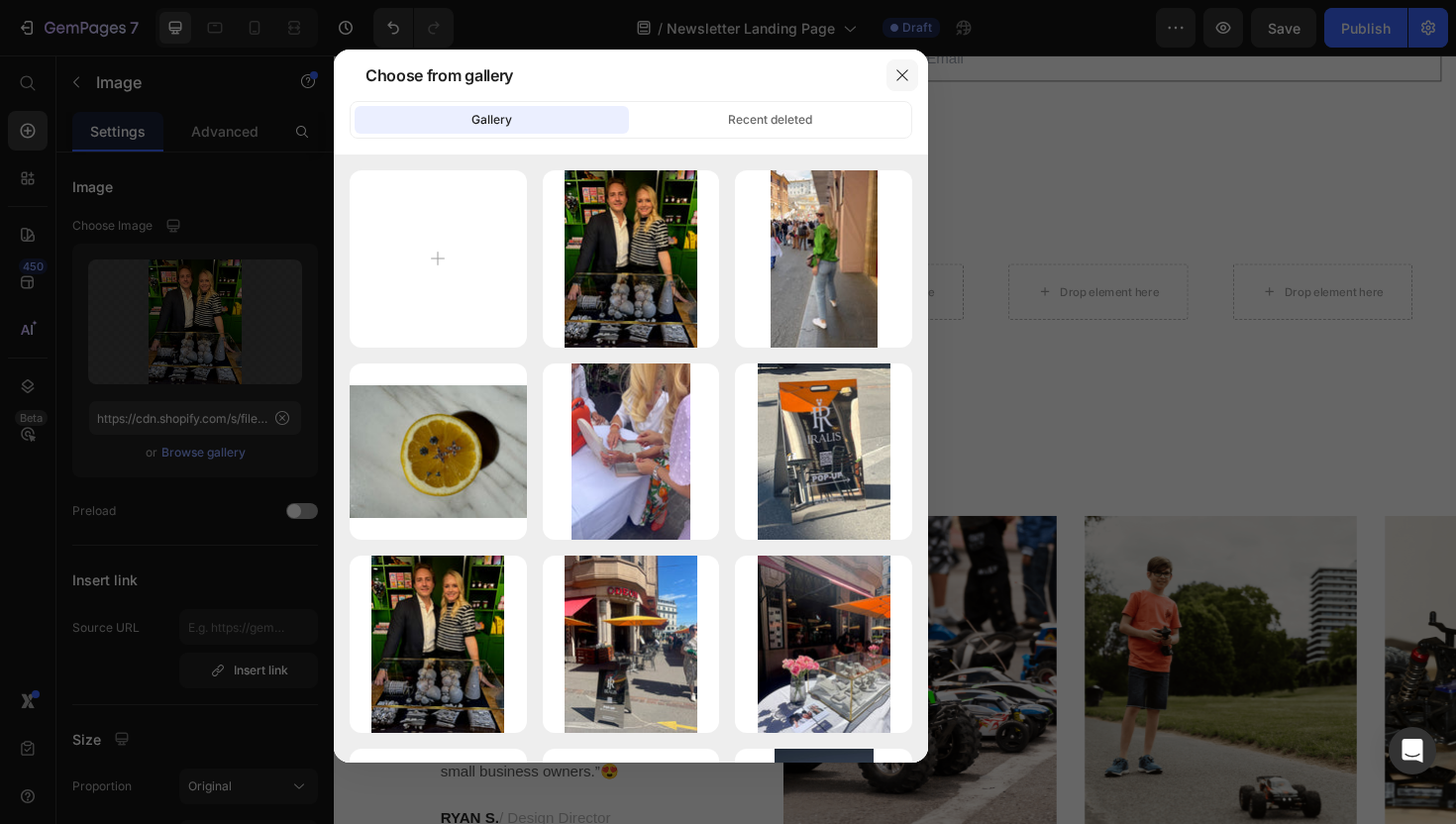 click 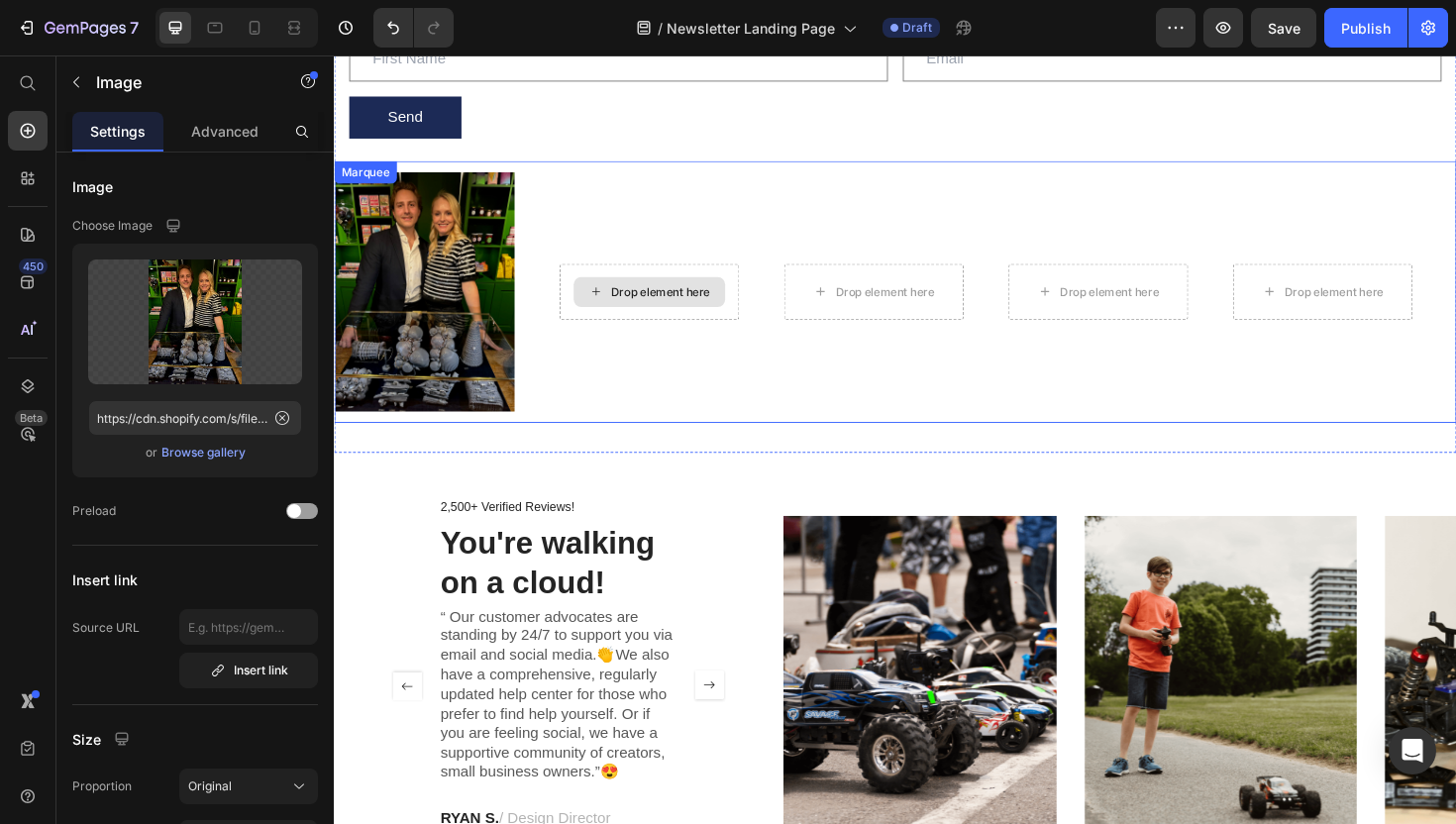 click on "Drop element here" at bounding box center (668, 306) 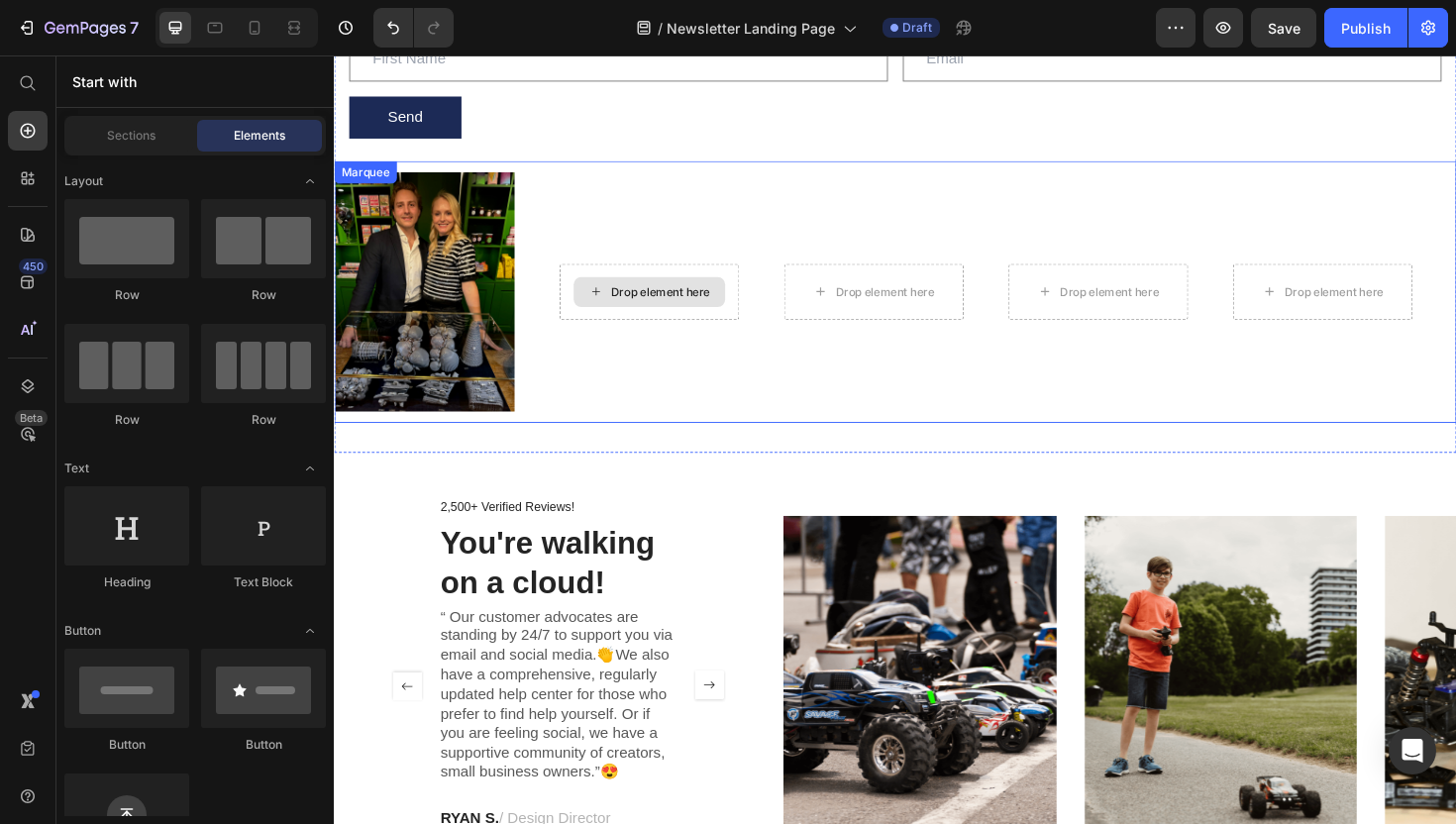click 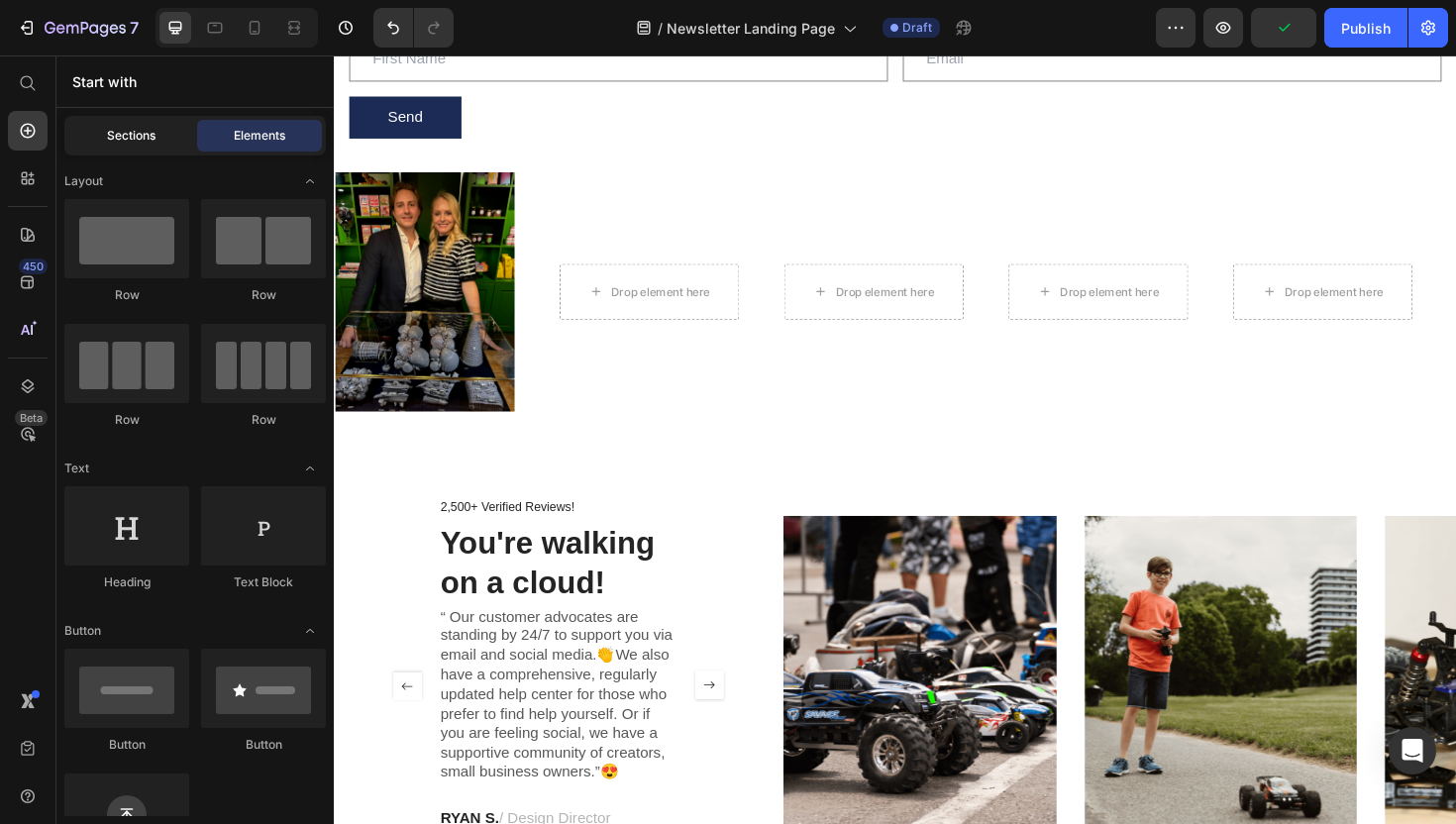 click on "Sections" 